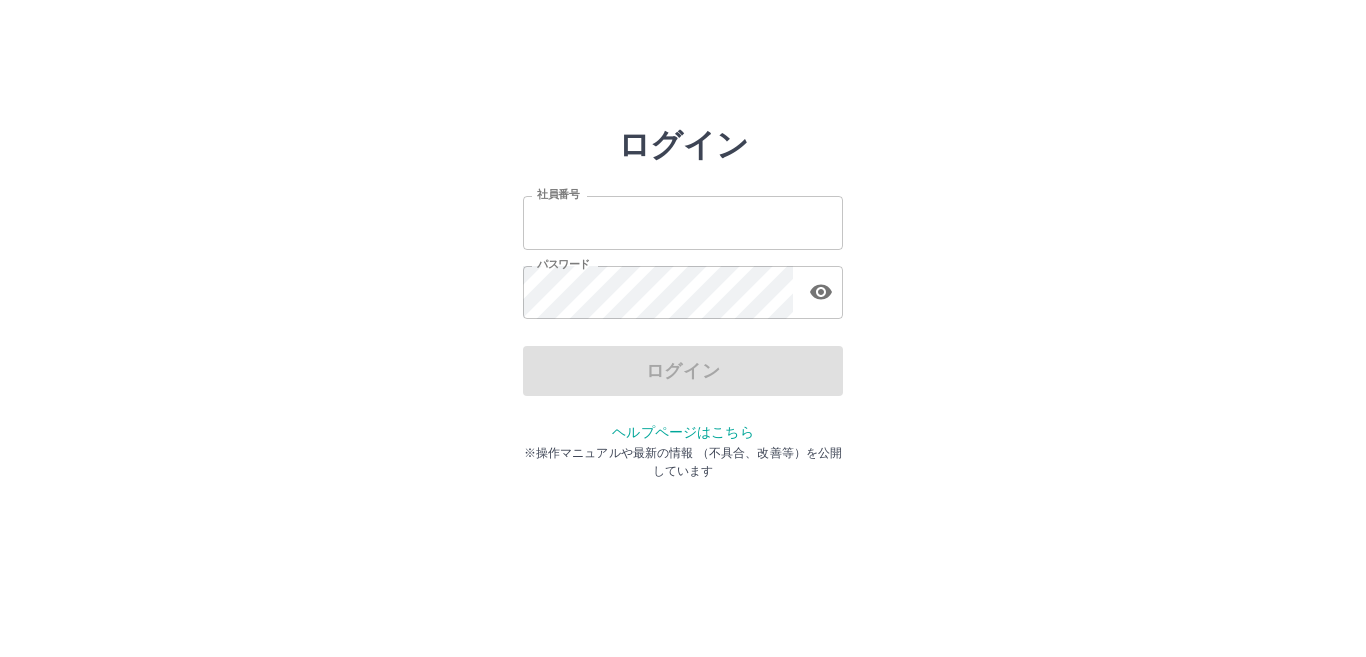 scroll, scrollTop: 0, scrollLeft: 0, axis: both 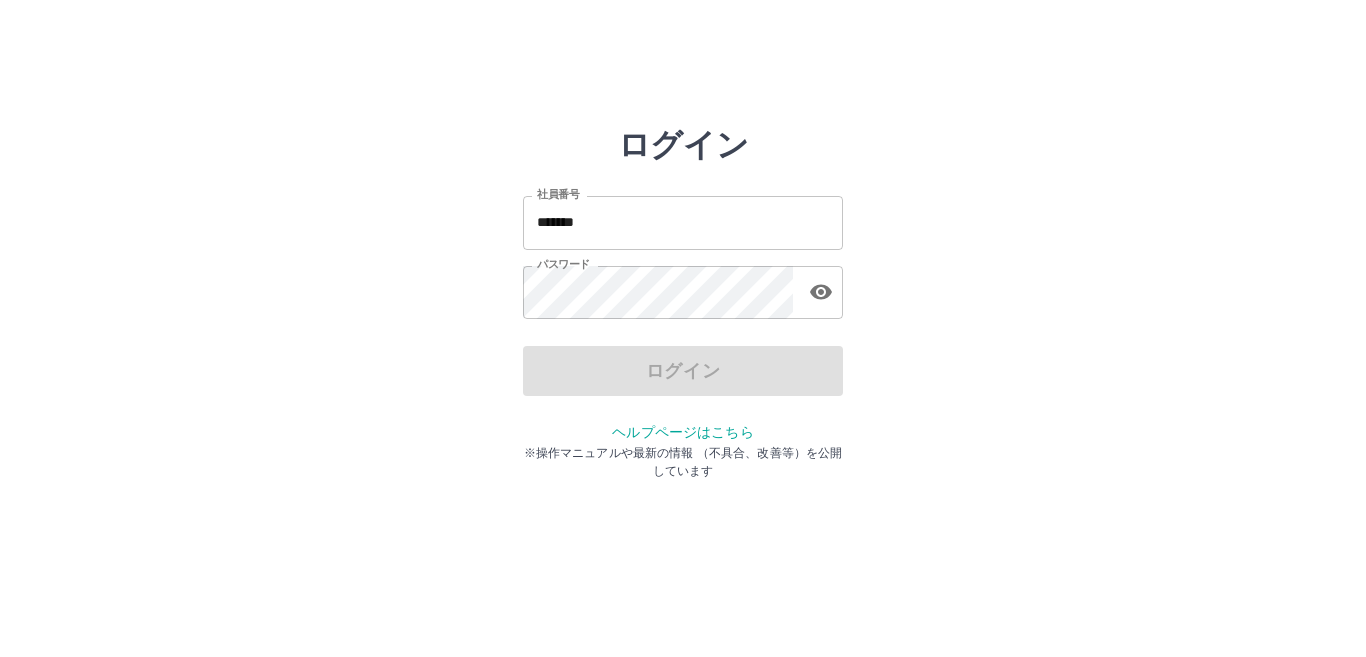 click on "ログイン" at bounding box center (683, 371) 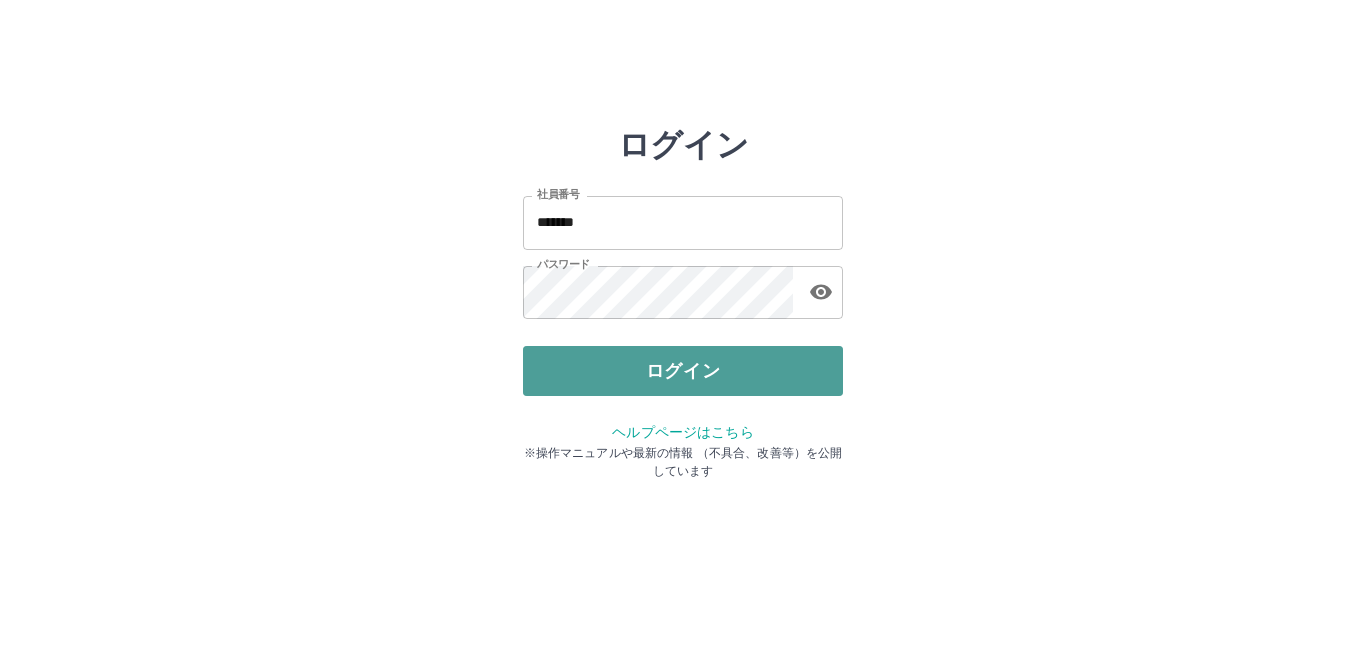 click on "ログイン" at bounding box center (683, 371) 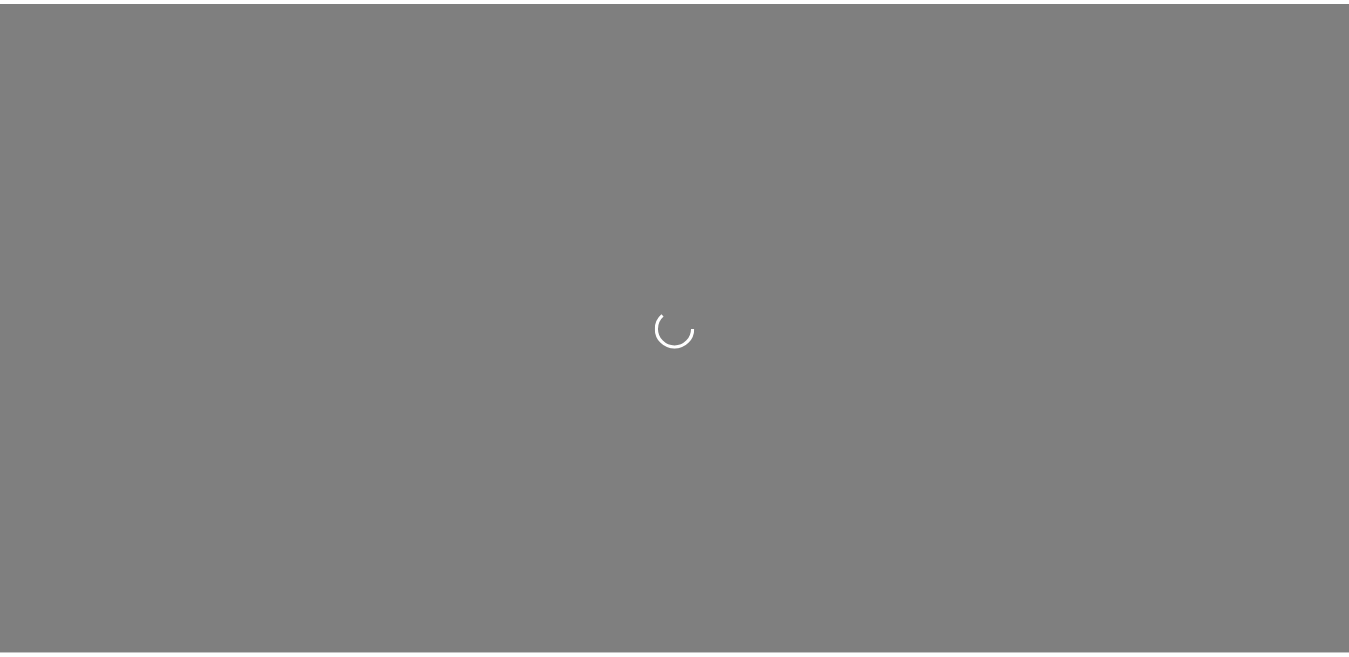scroll, scrollTop: 0, scrollLeft: 0, axis: both 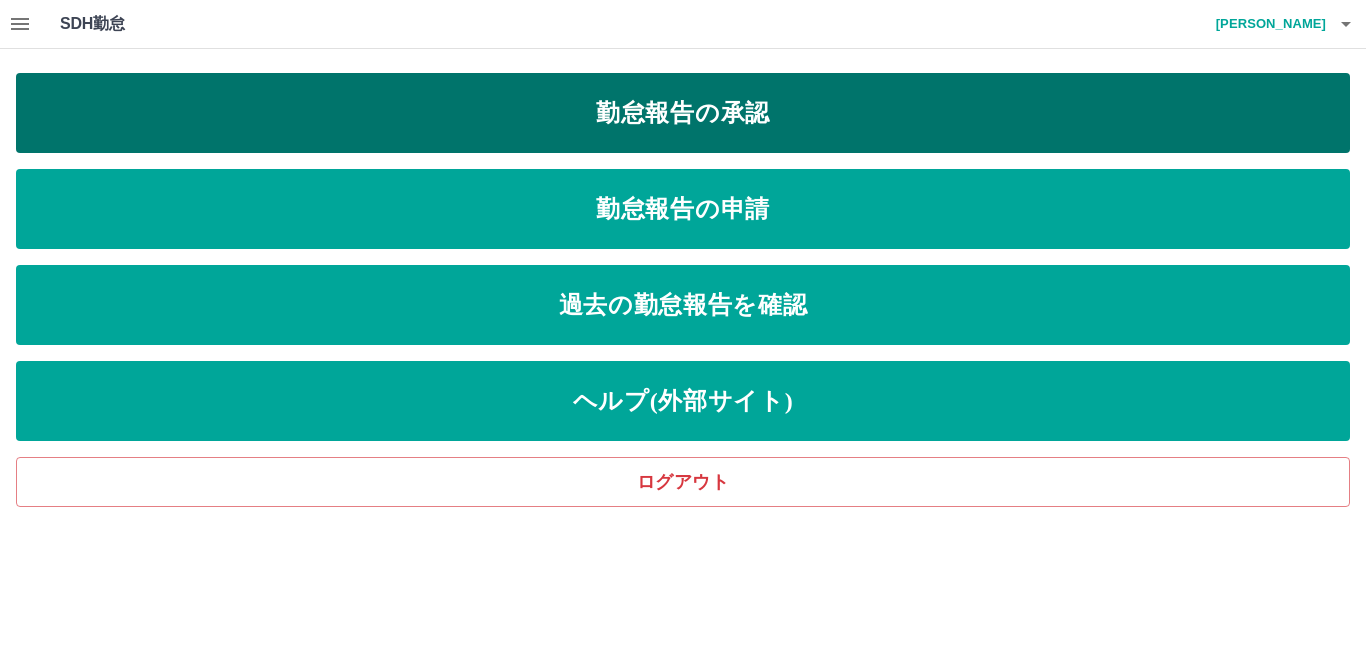 click on "勤怠報告の承認" at bounding box center (683, 113) 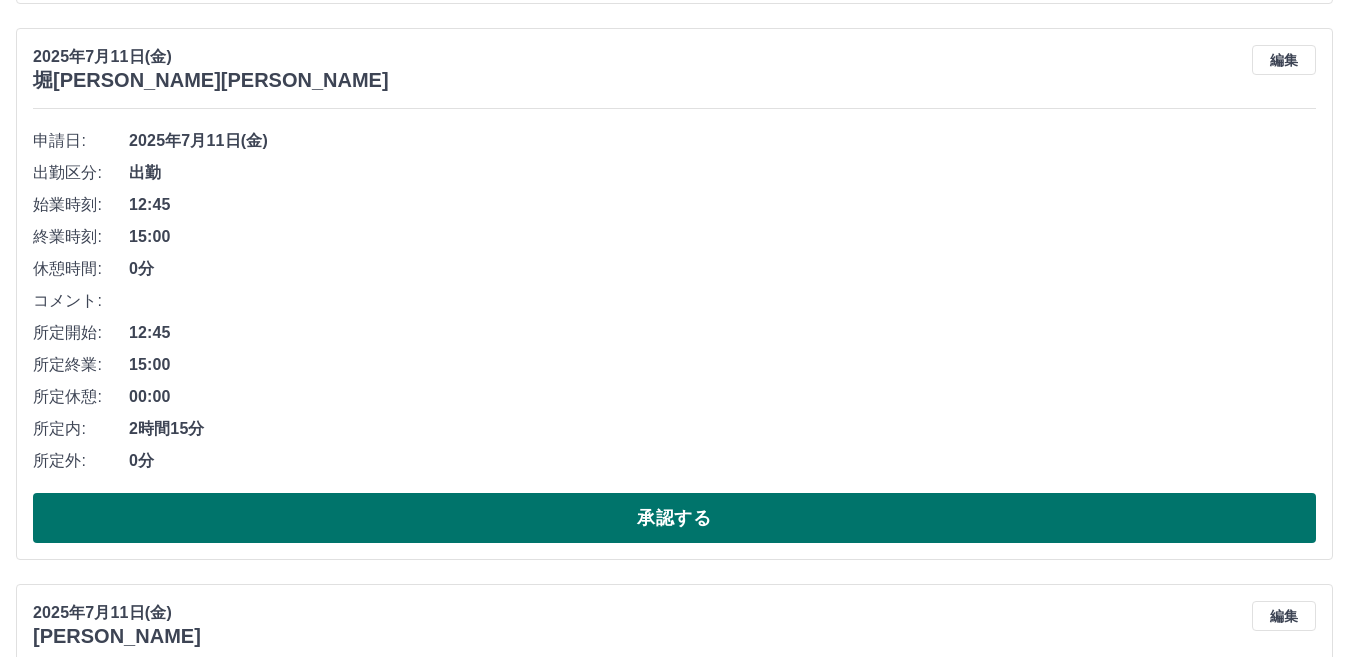 scroll, scrollTop: 800, scrollLeft: 0, axis: vertical 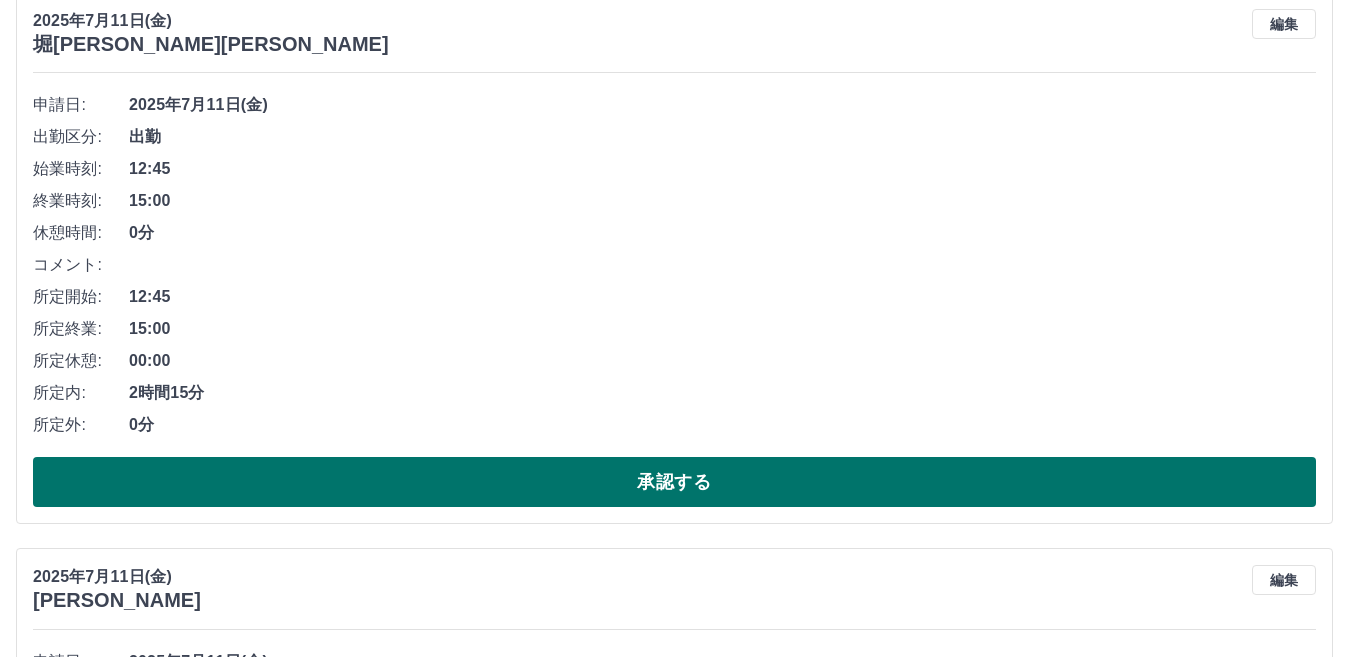 click on "承認する" at bounding box center [674, 482] 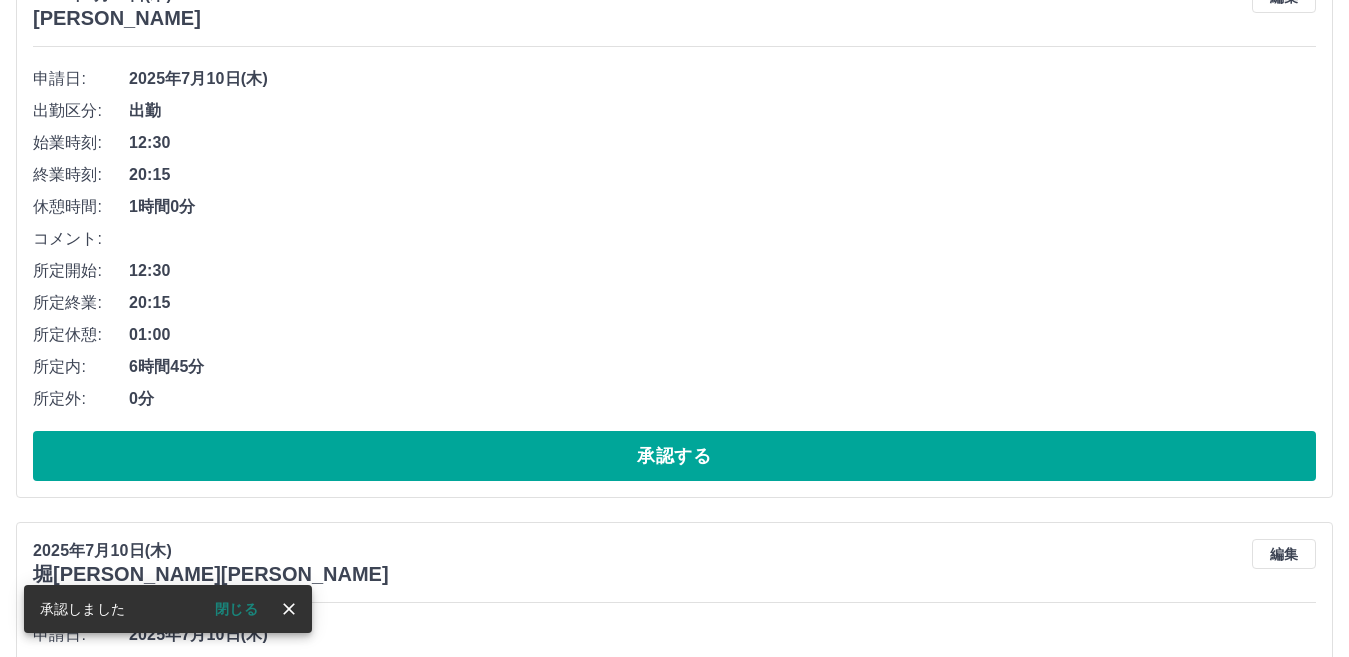 scroll, scrollTop: 1944, scrollLeft: 0, axis: vertical 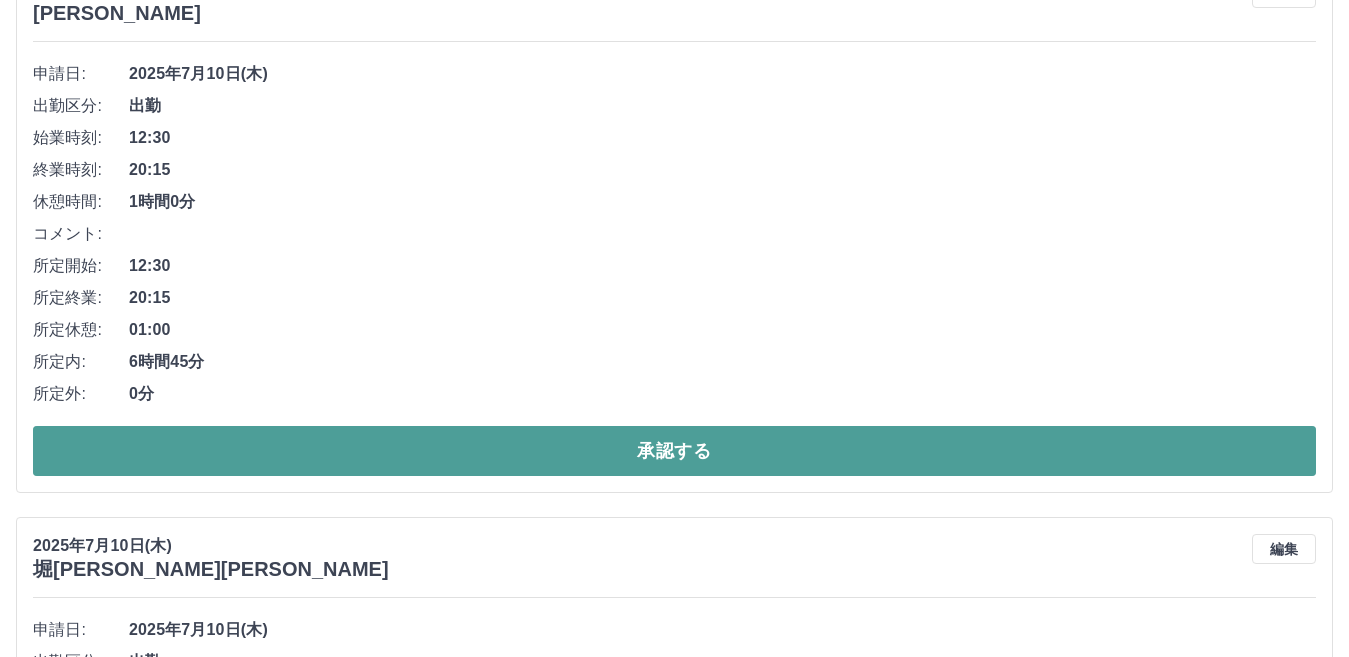 click on "承認する" at bounding box center (674, 451) 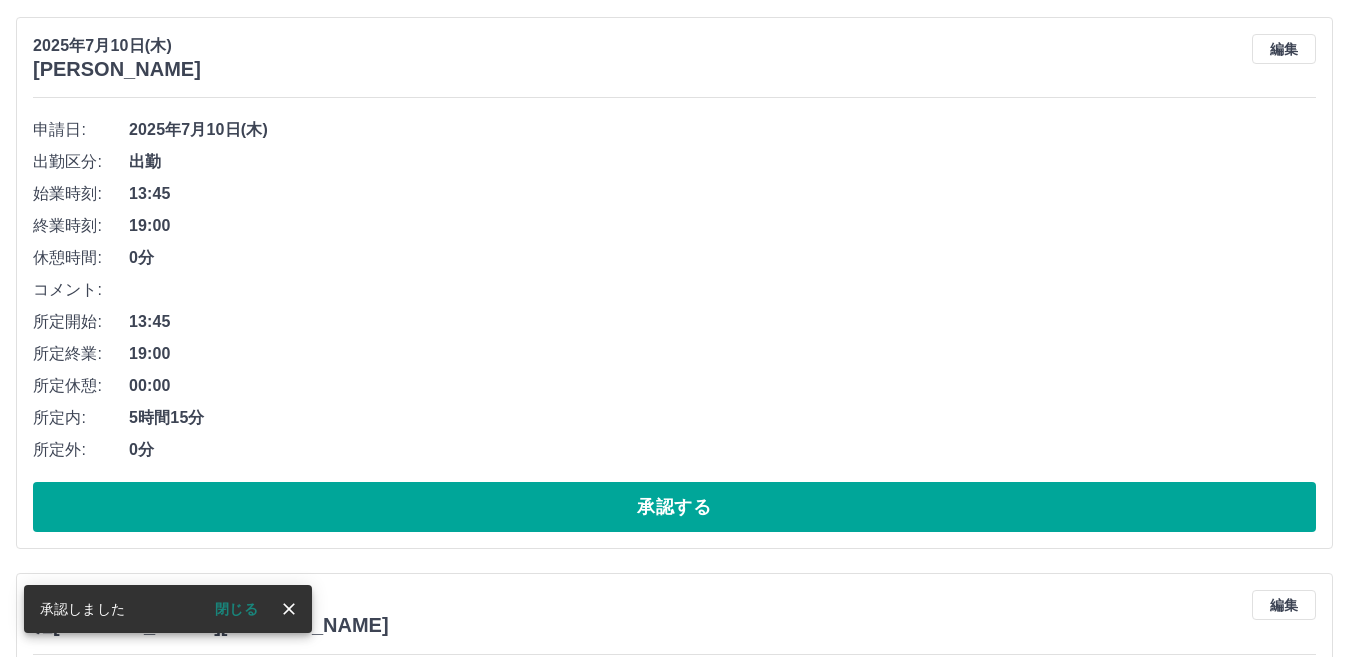 scroll, scrollTop: 1888, scrollLeft: 0, axis: vertical 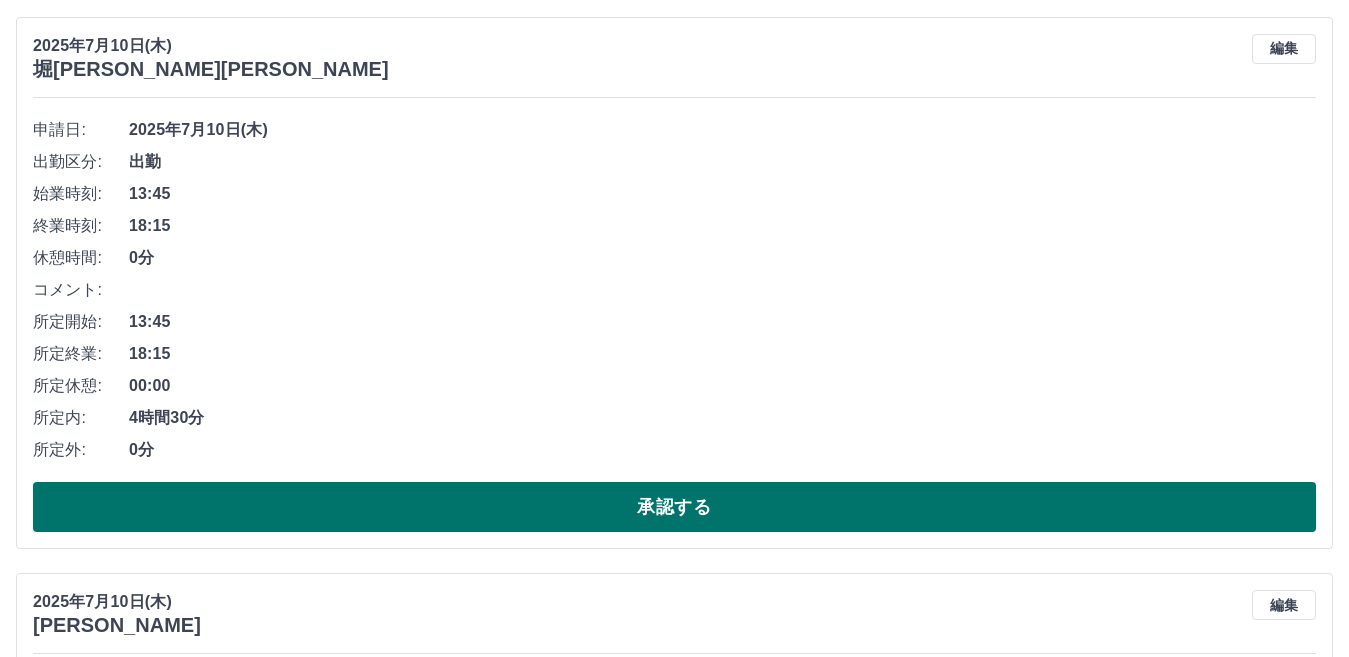 click on "承認する" at bounding box center [674, 507] 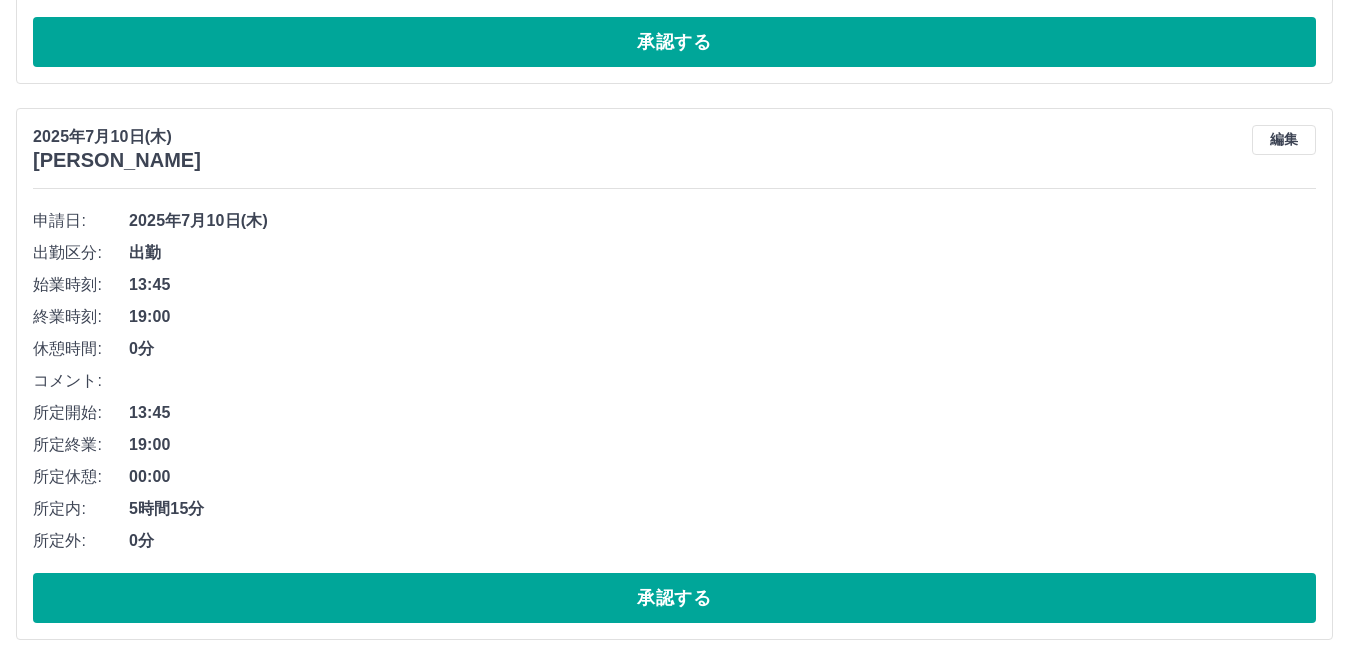 scroll, scrollTop: 1832, scrollLeft: 0, axis: vertical 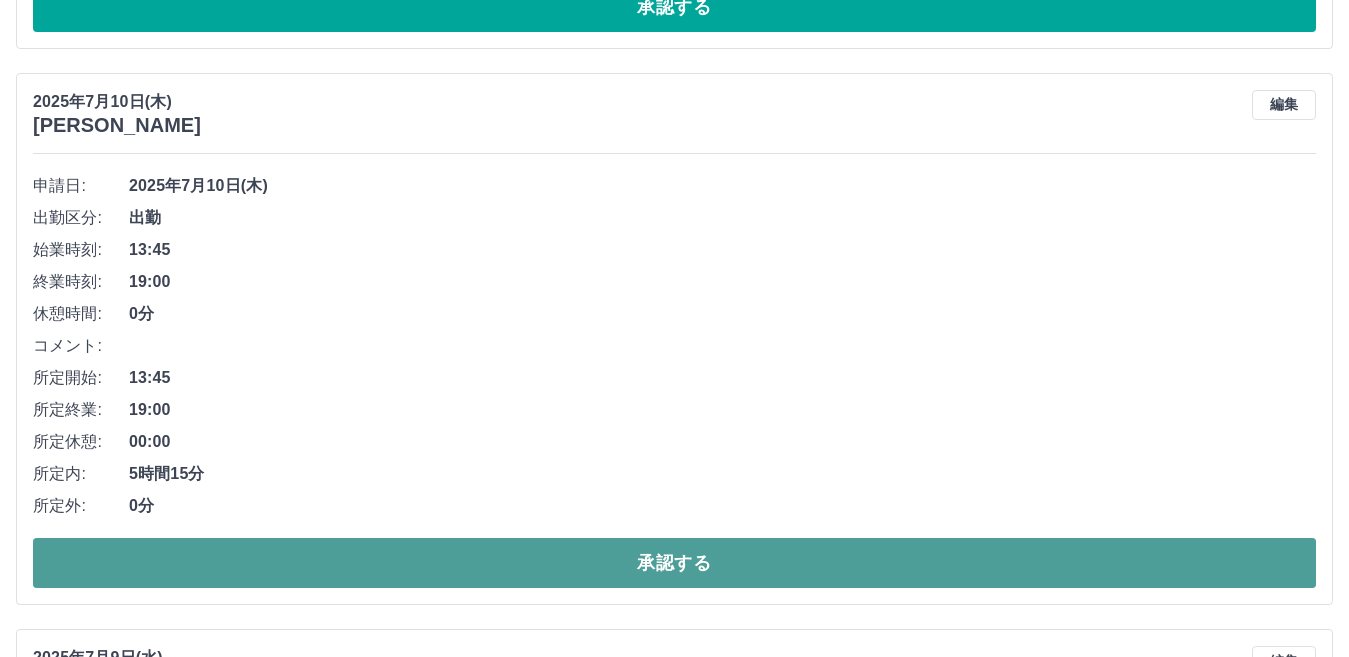click on "承認する" at bounding box center (674, 563) 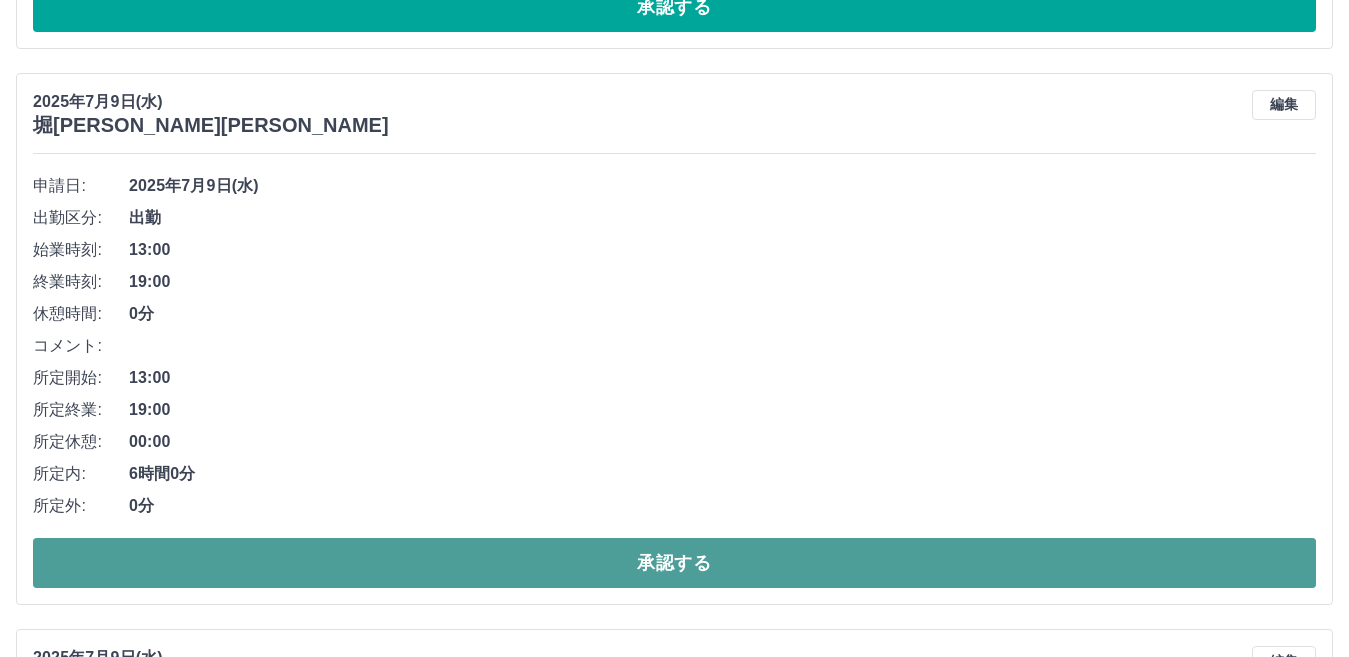 click on "承認する" at bounding box center [674, 563] 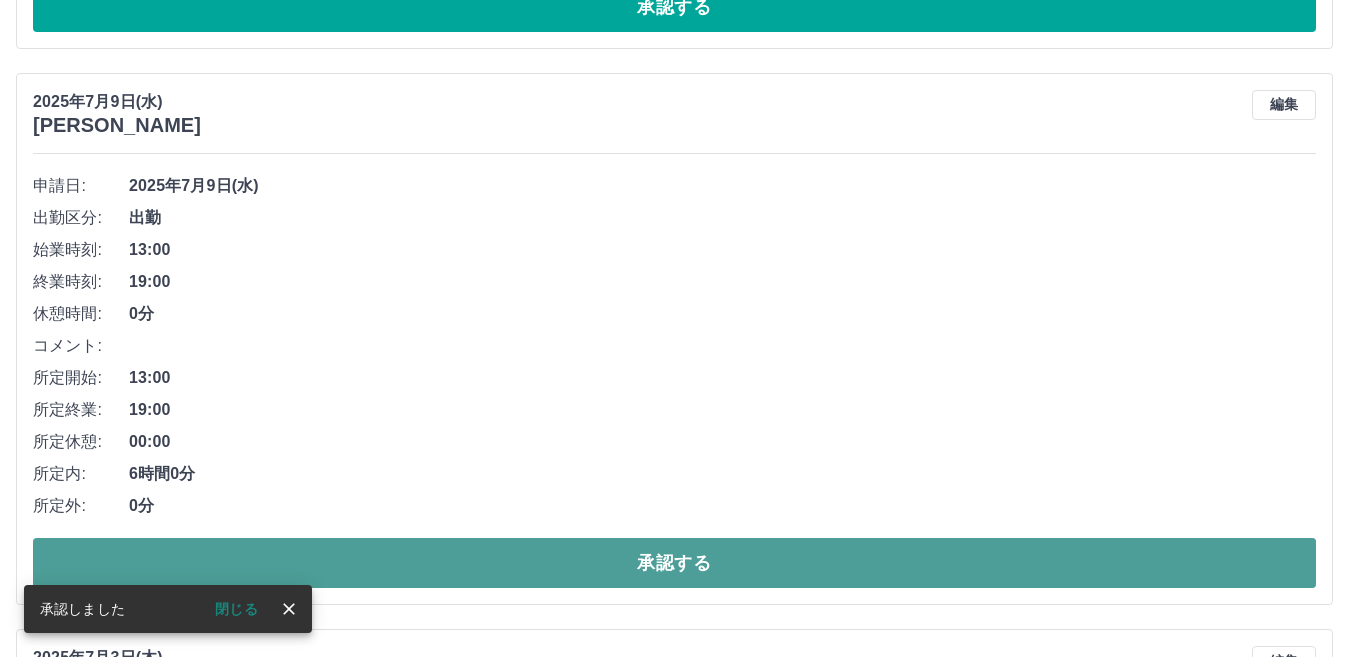 click on "承認する" at bounding box center [674, 563] 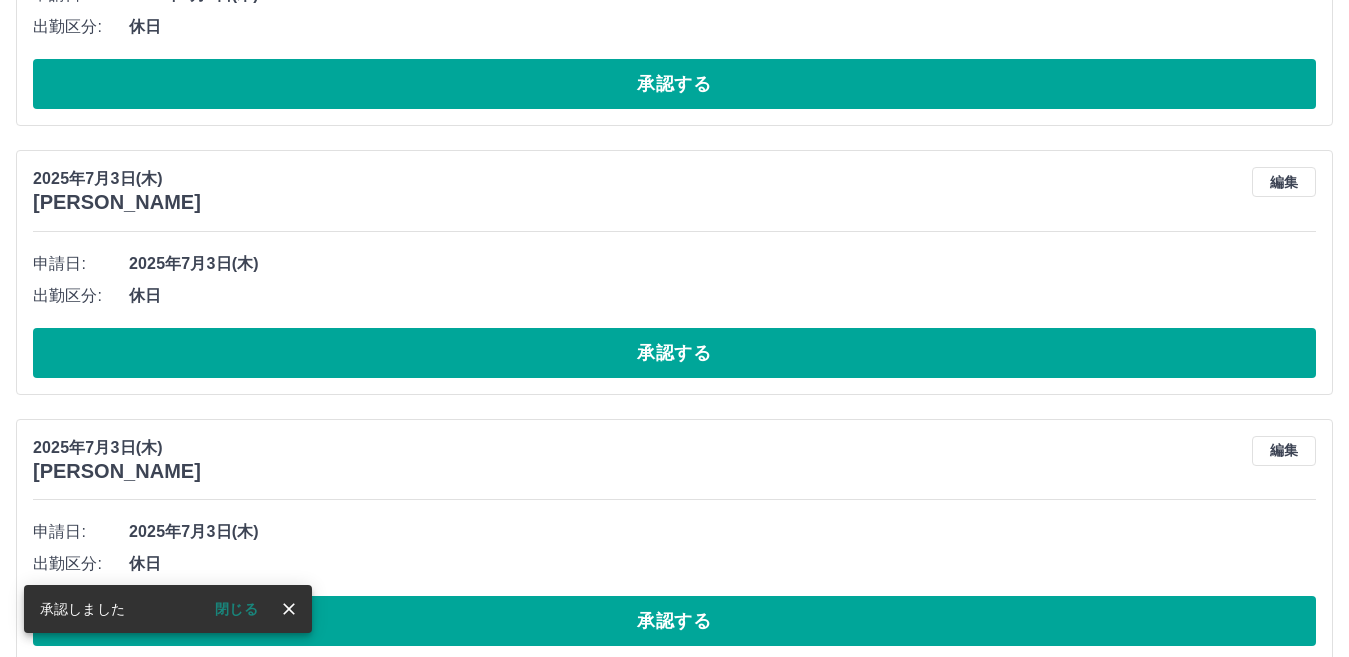 scroll, scrollTop: 2323, scrollLeft: 0, axis: vertical 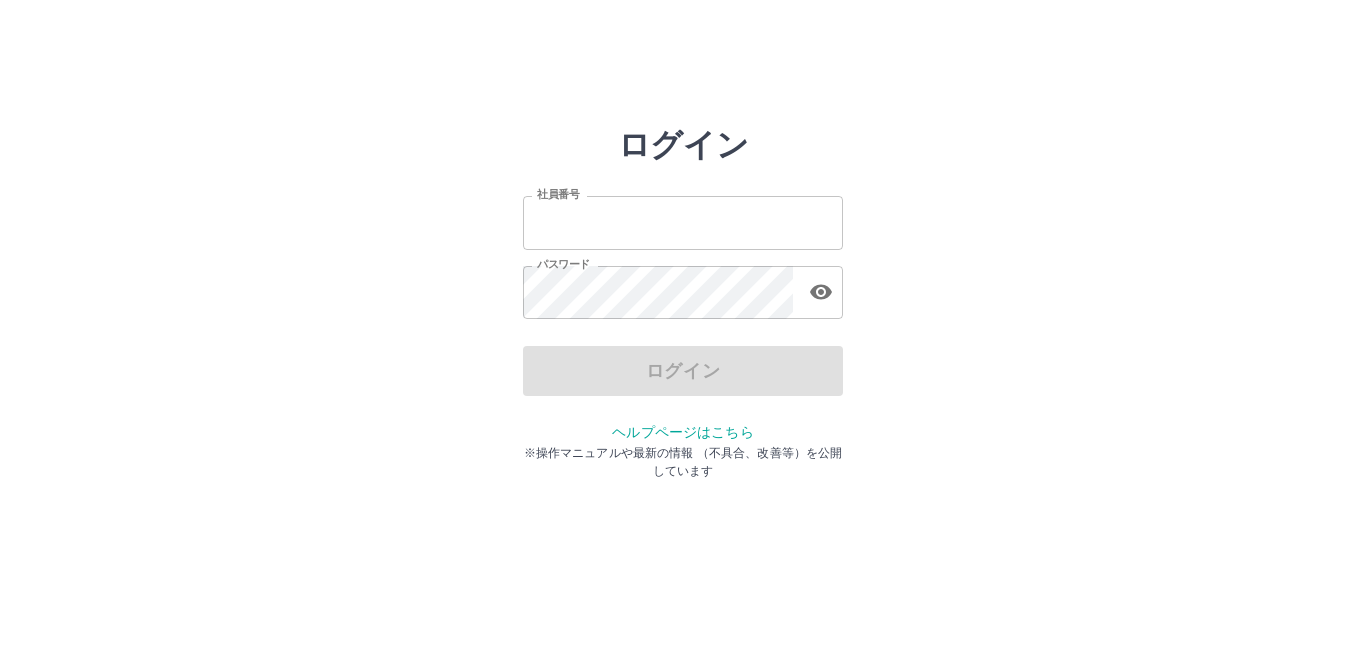 type on "*******" 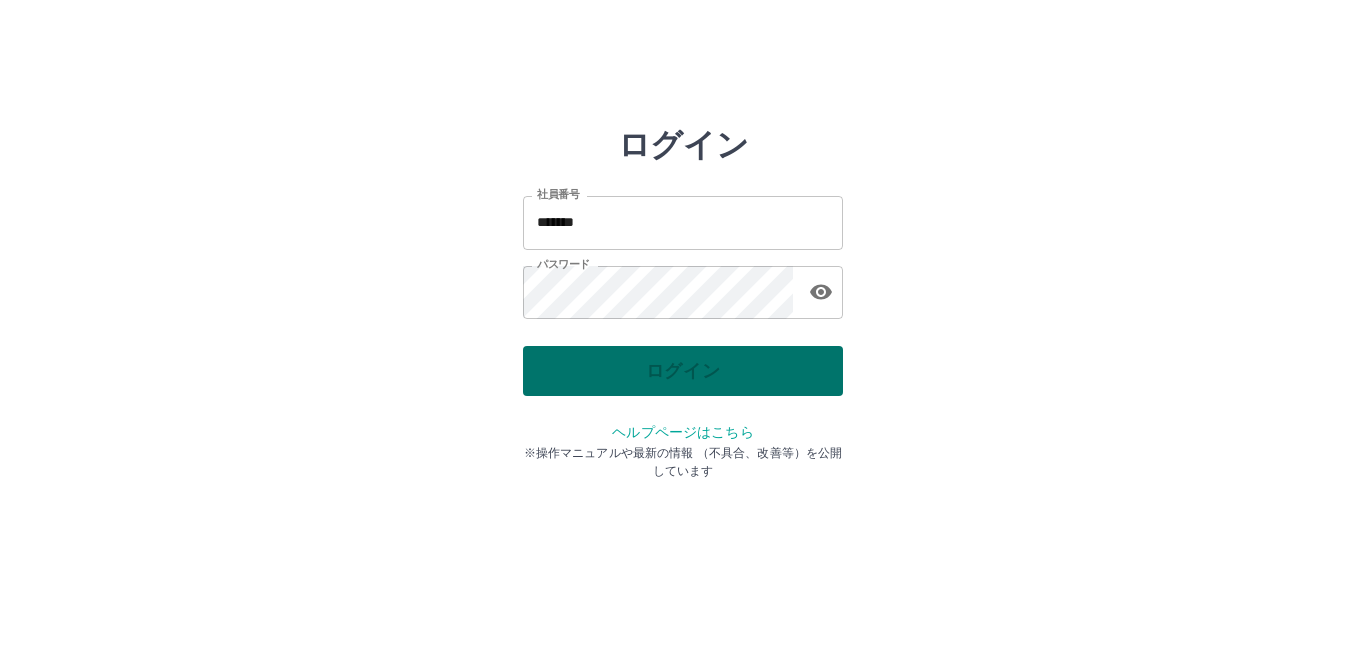 click on "ログイン" at bounding box center (683, 371) 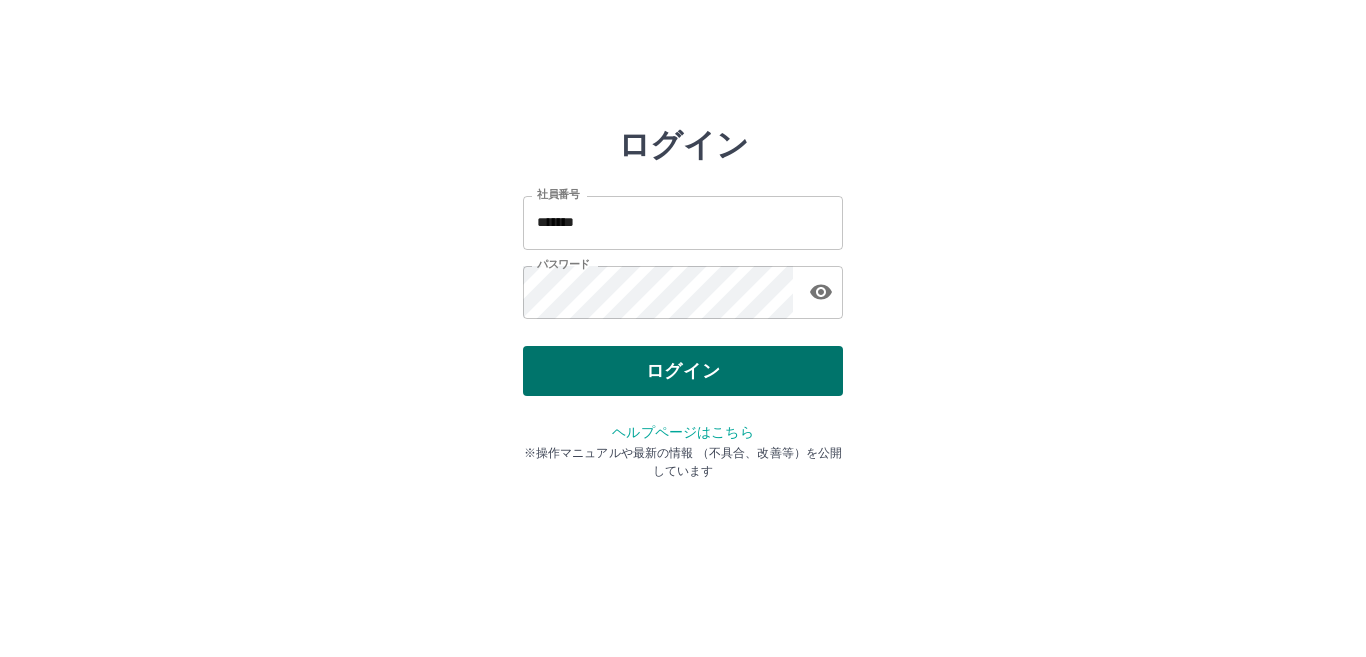 click on "ログイン" at bounding box center (683, 371) 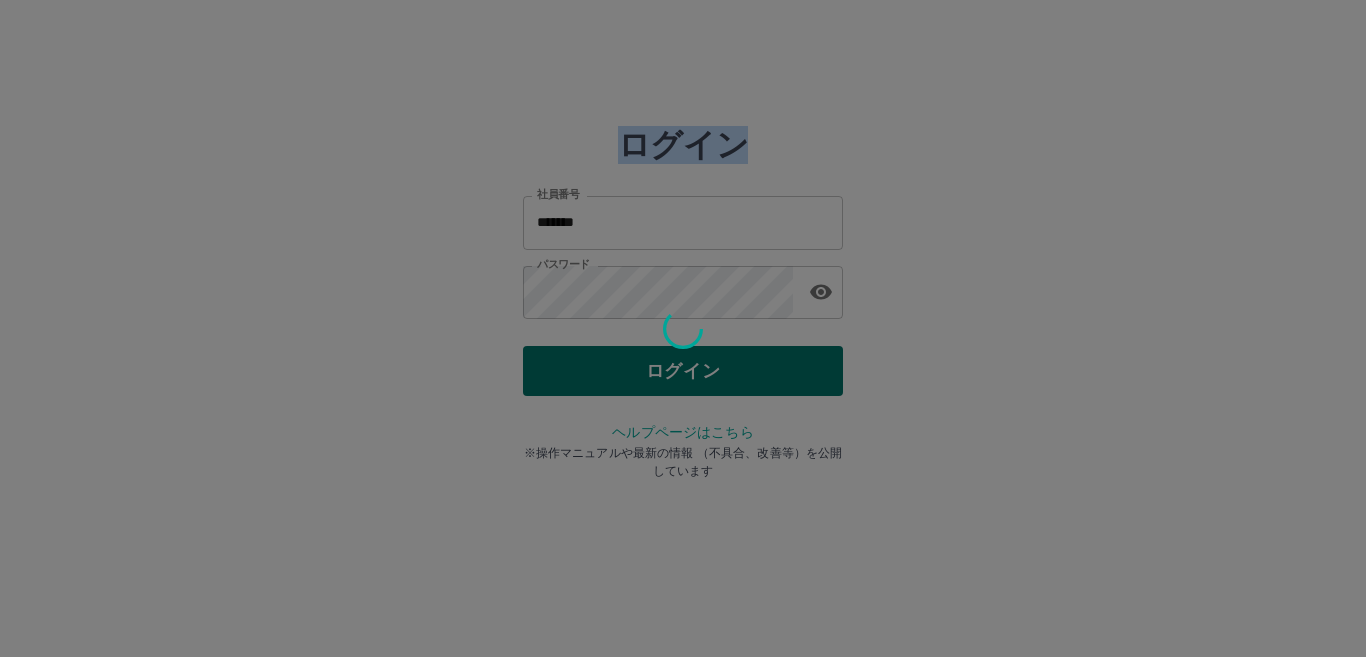 click at bounding box center (683, 328) 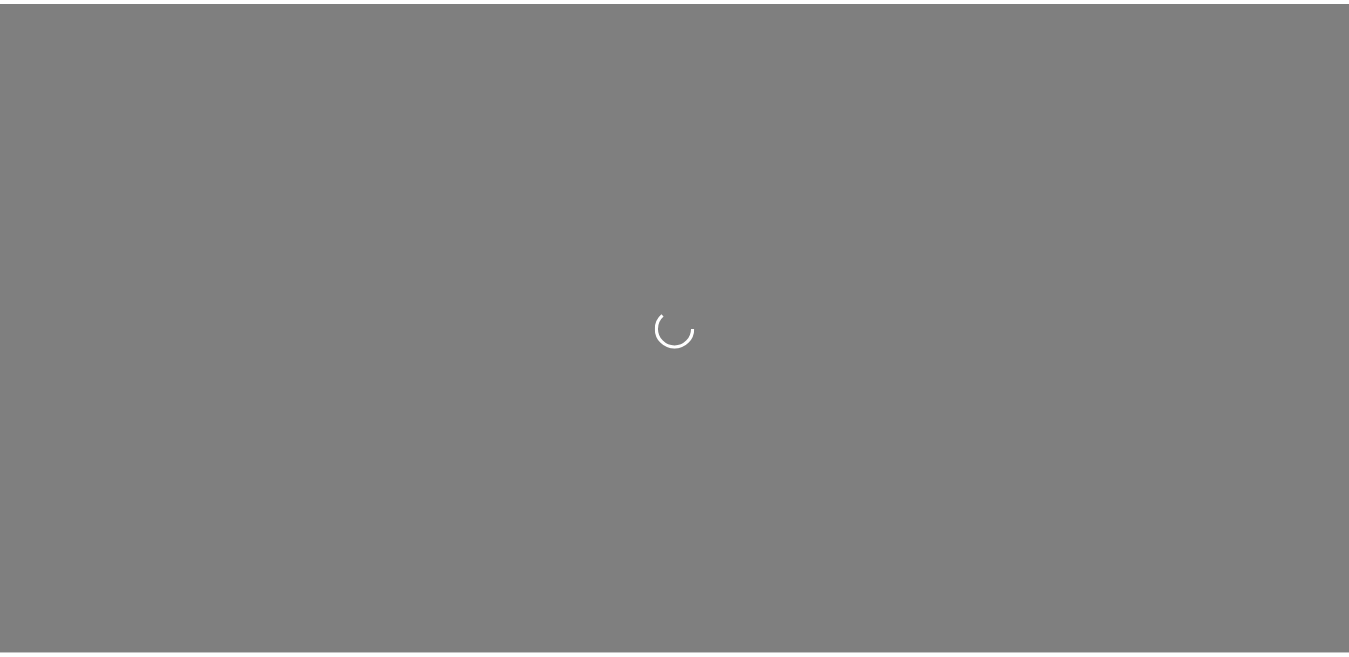 scroll, scrollTop: 0, scrollLeft: 0, axis: both 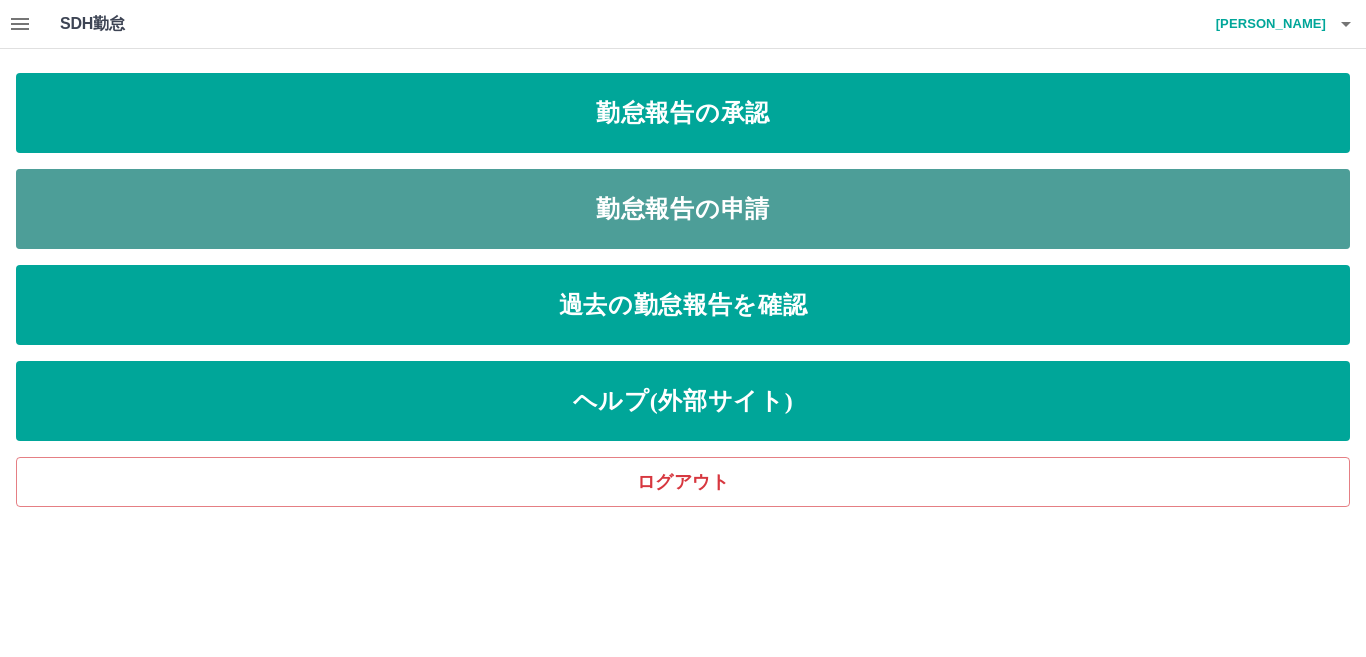click on "勤怠報告の申請" at bounding box center (683, 209) 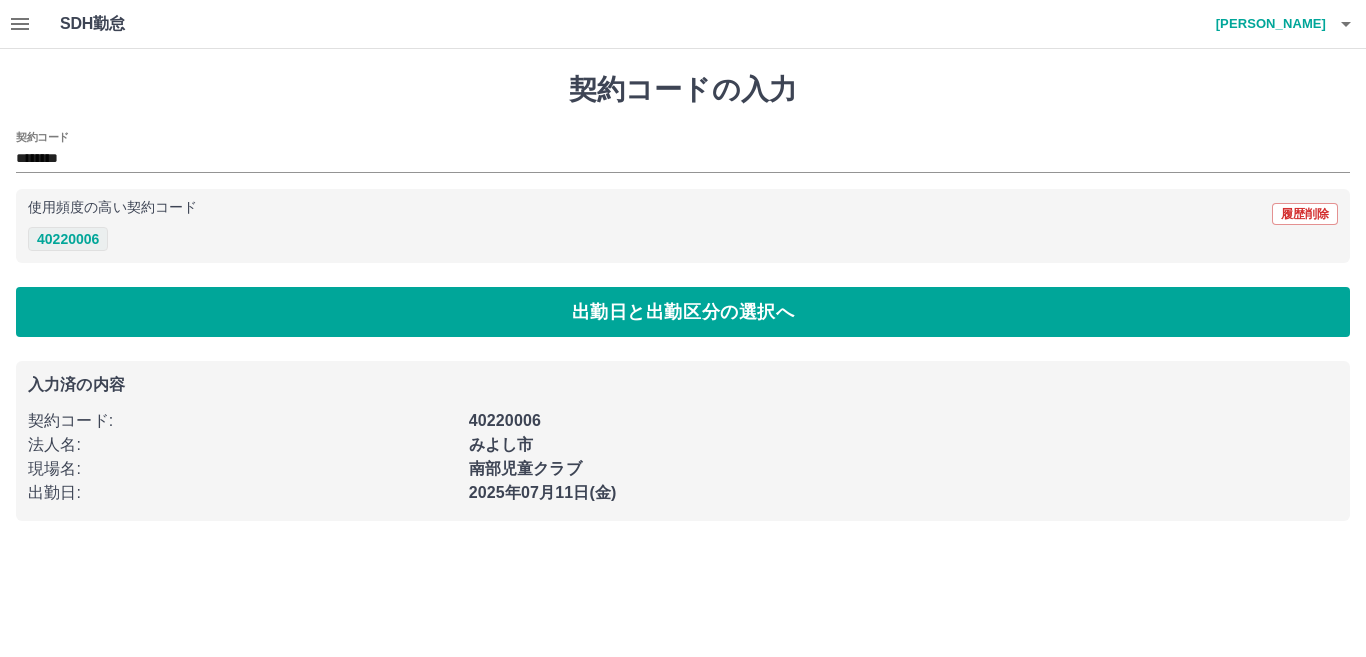 click on "40220006" at bounding box center [68, 239] 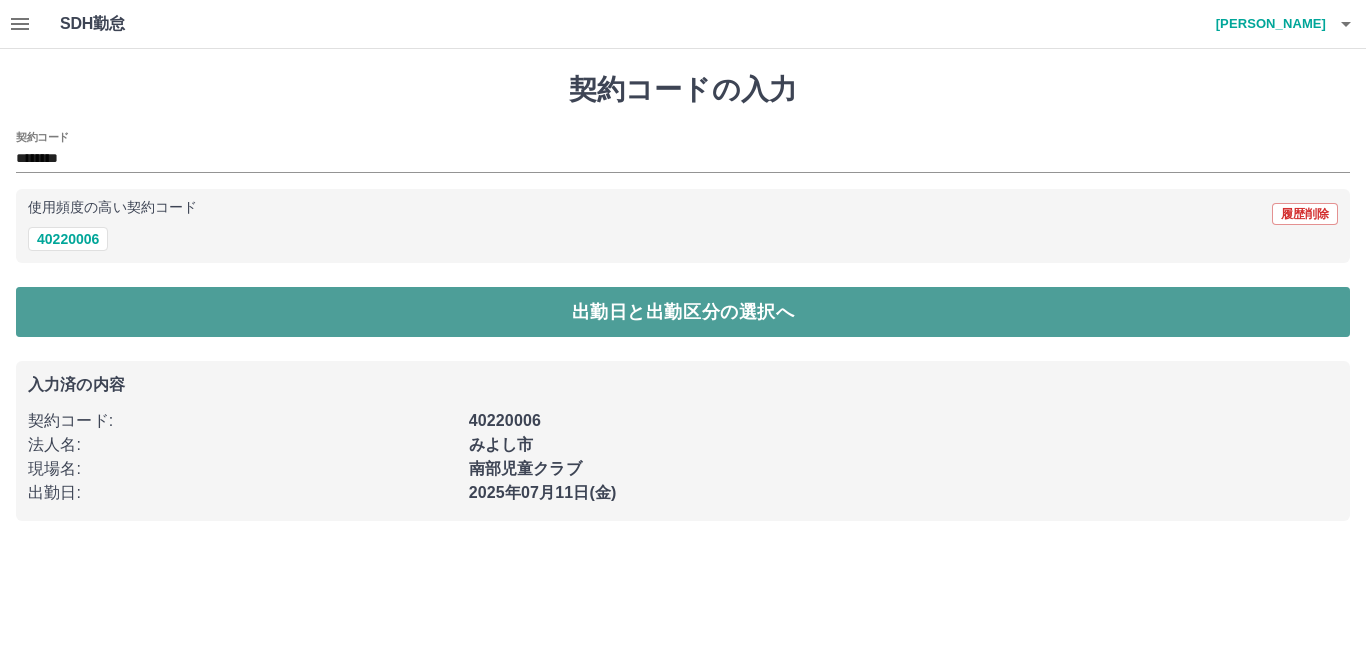 click on "出勤日と出勤区分の選択へ" at bounding box center [683, 312] 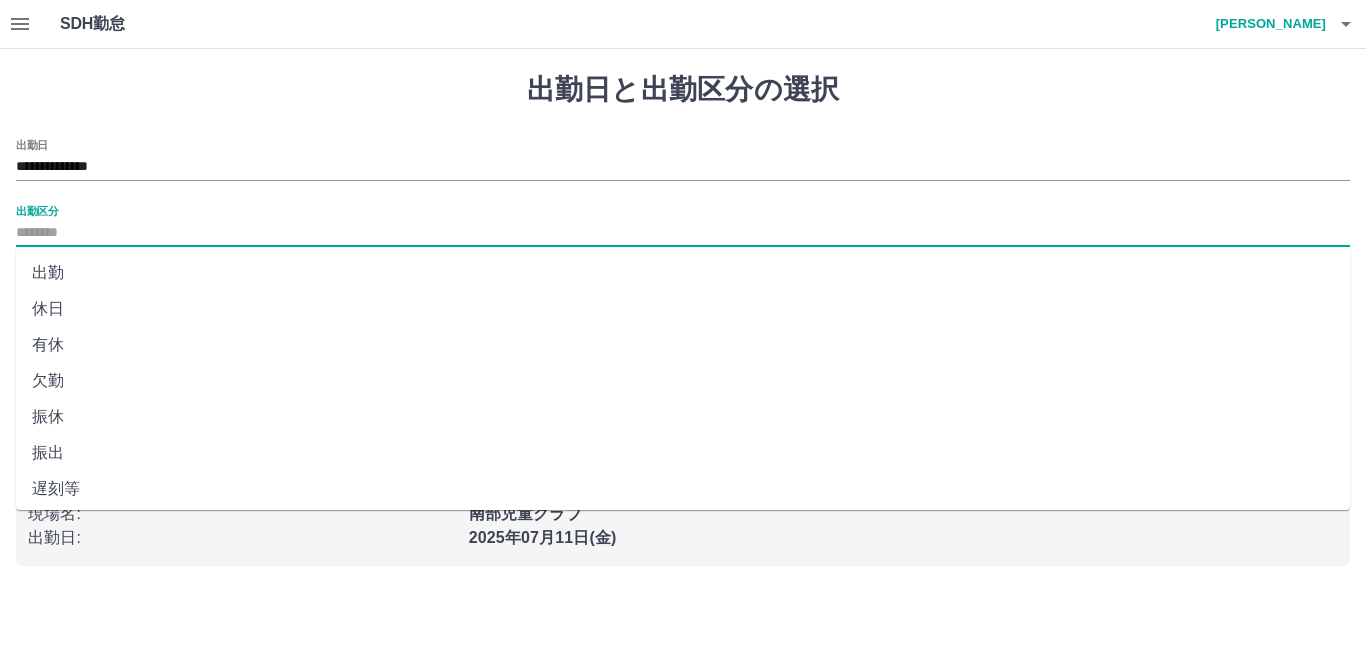click on "出勤区分" at bounding box center (683, 233) 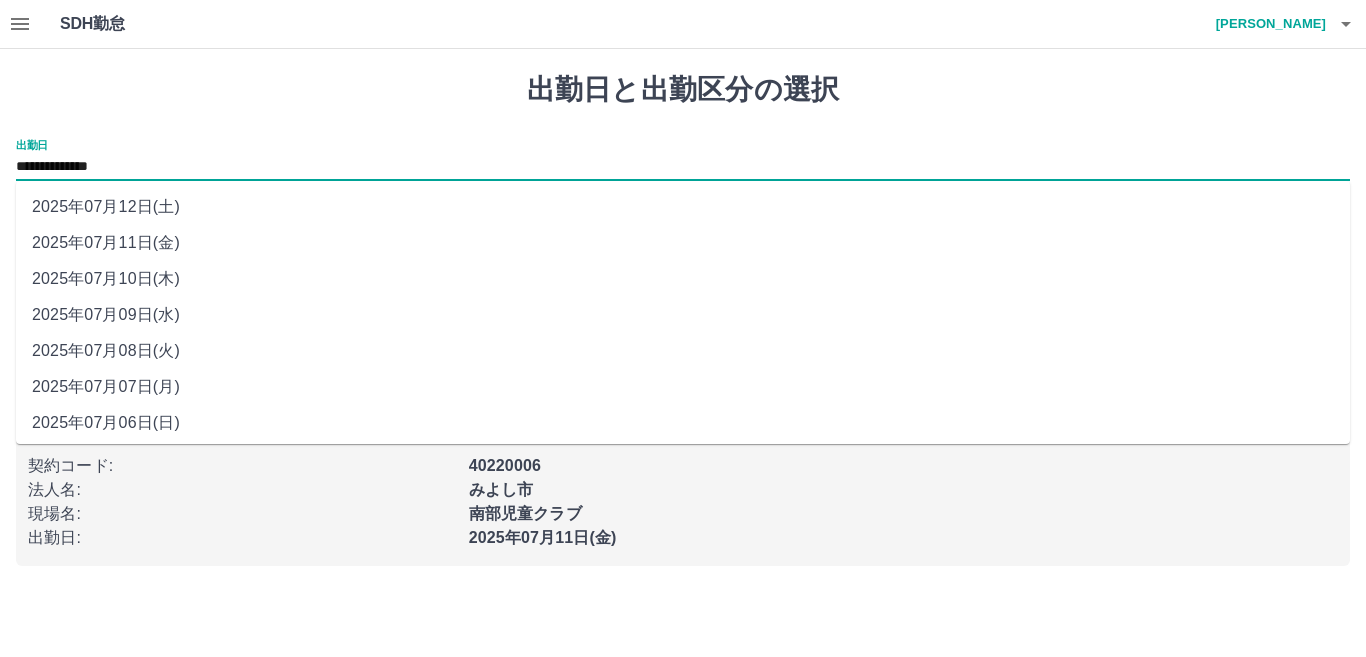 click on "**********" at bounding box center [683, 167] 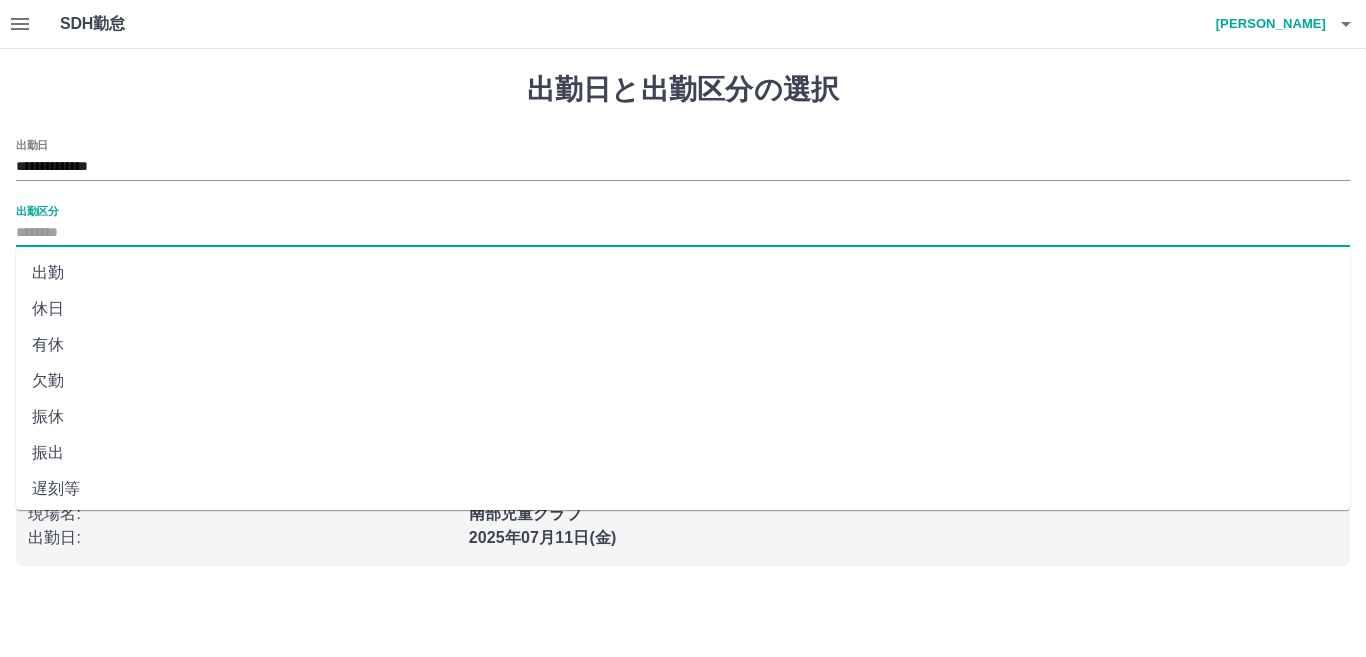 click on "出勤区分" at bounding box center [683, 233] 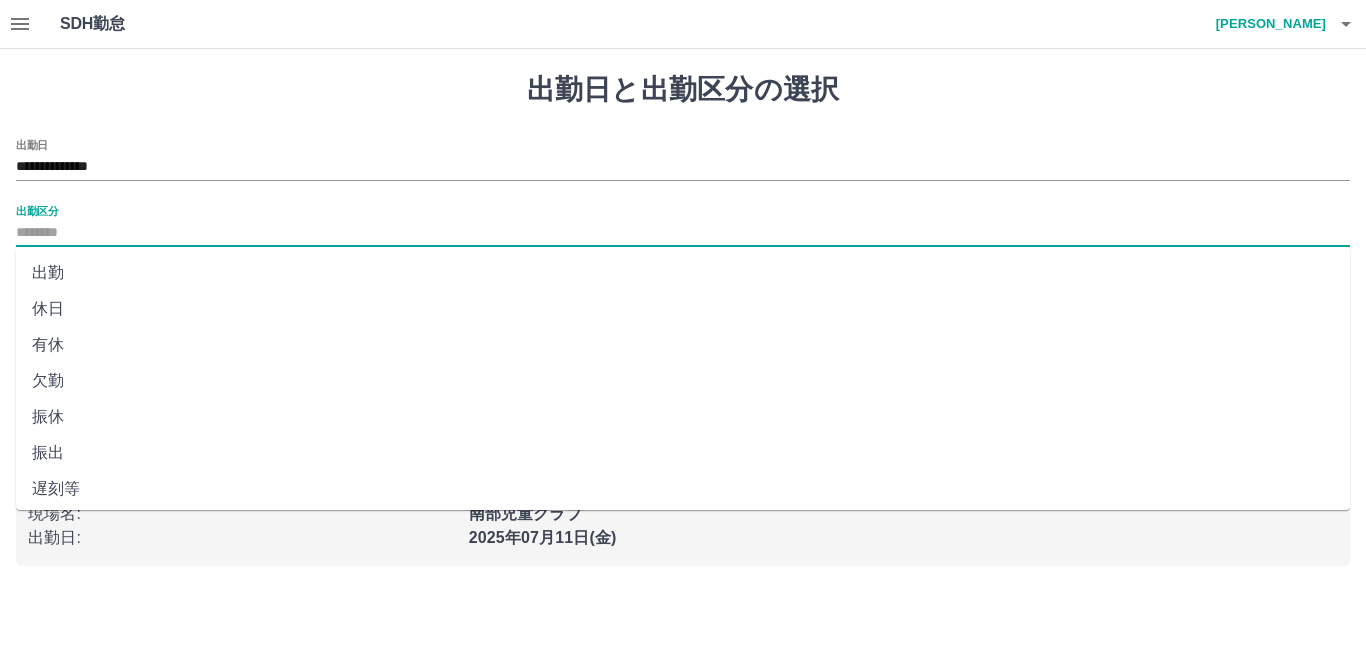 click on "休日" at bounding box center [683, 309] 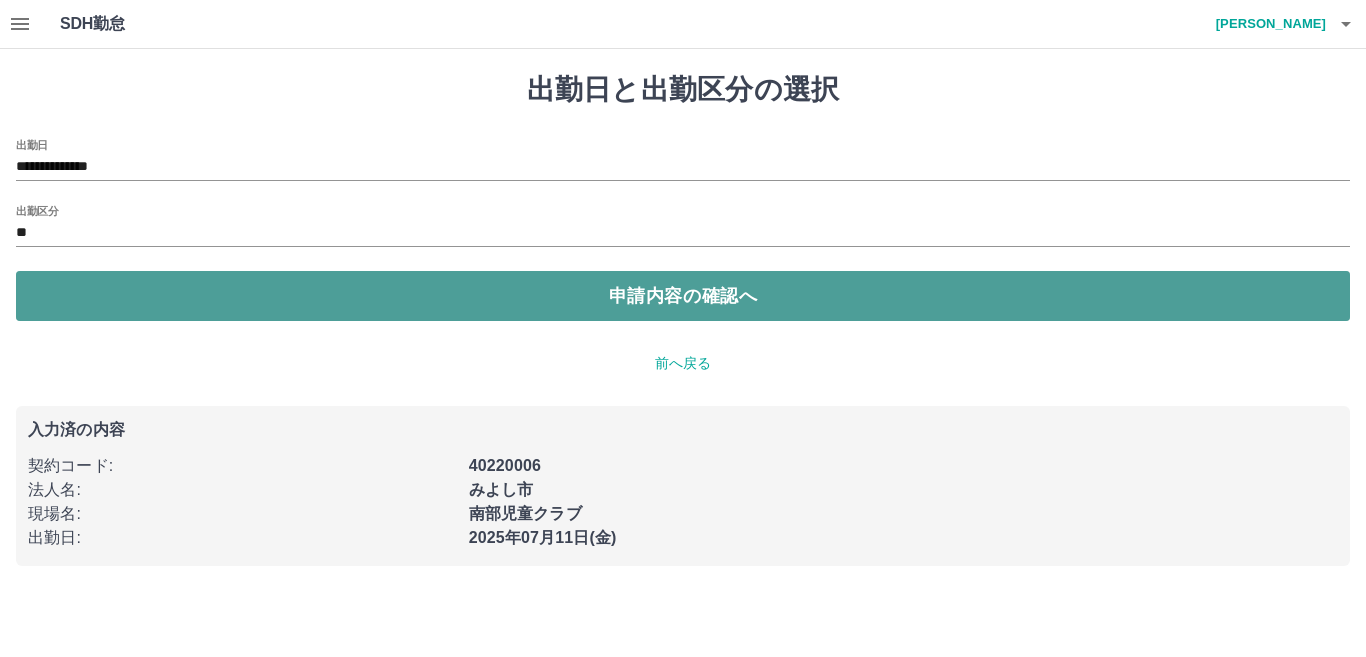 click on "申請内容の確認へ" at bounding box center (683, 296) 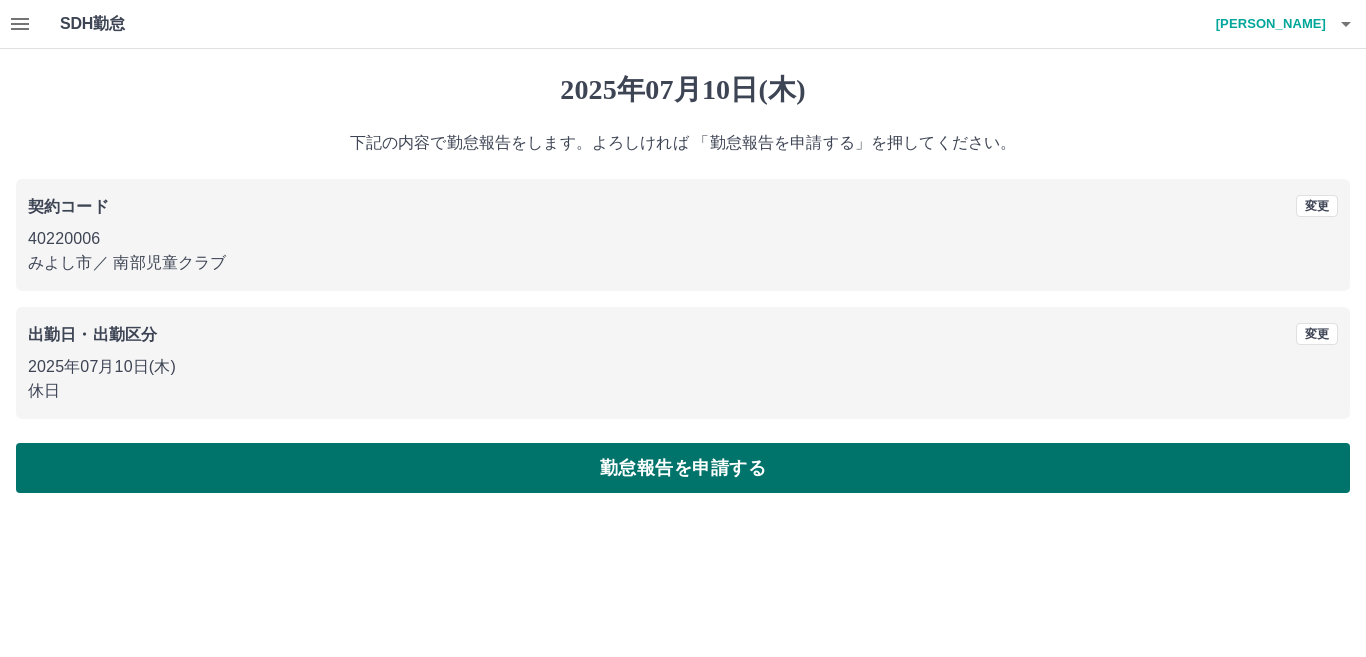 click on "勤怠報告を申請する" at bounding box center [683, 468] 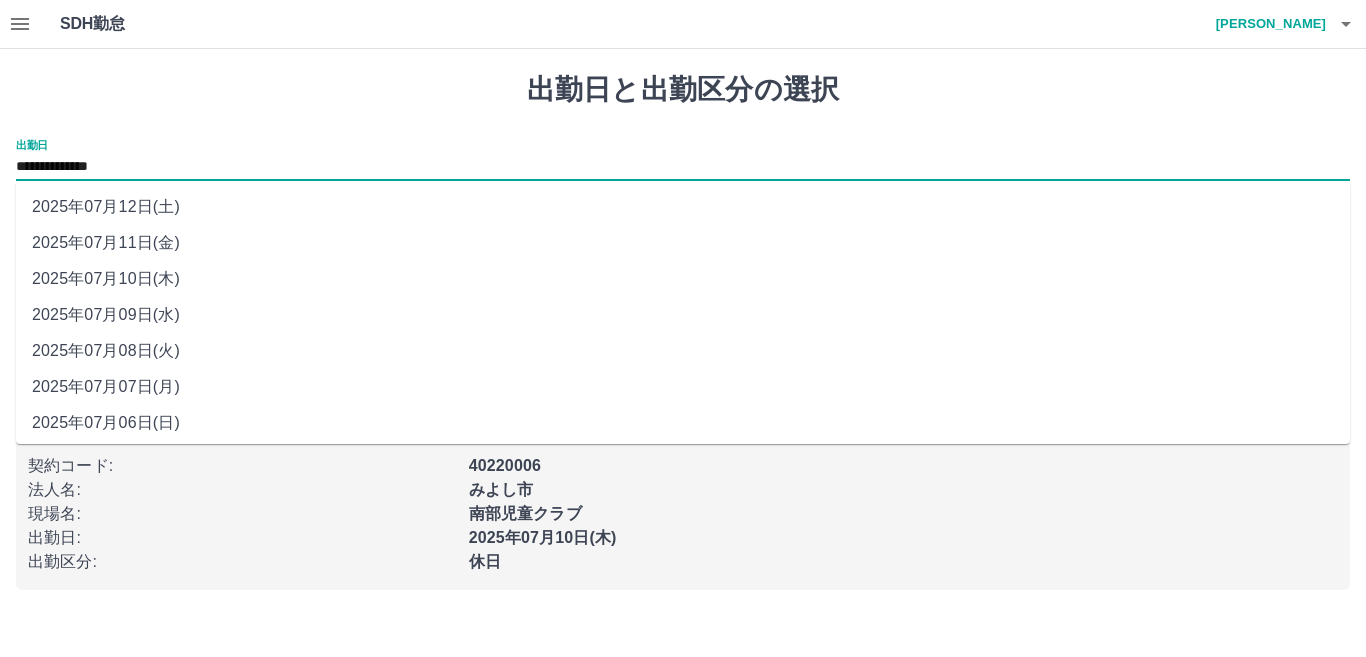 click on "**********" at bounding box center [683, 167] 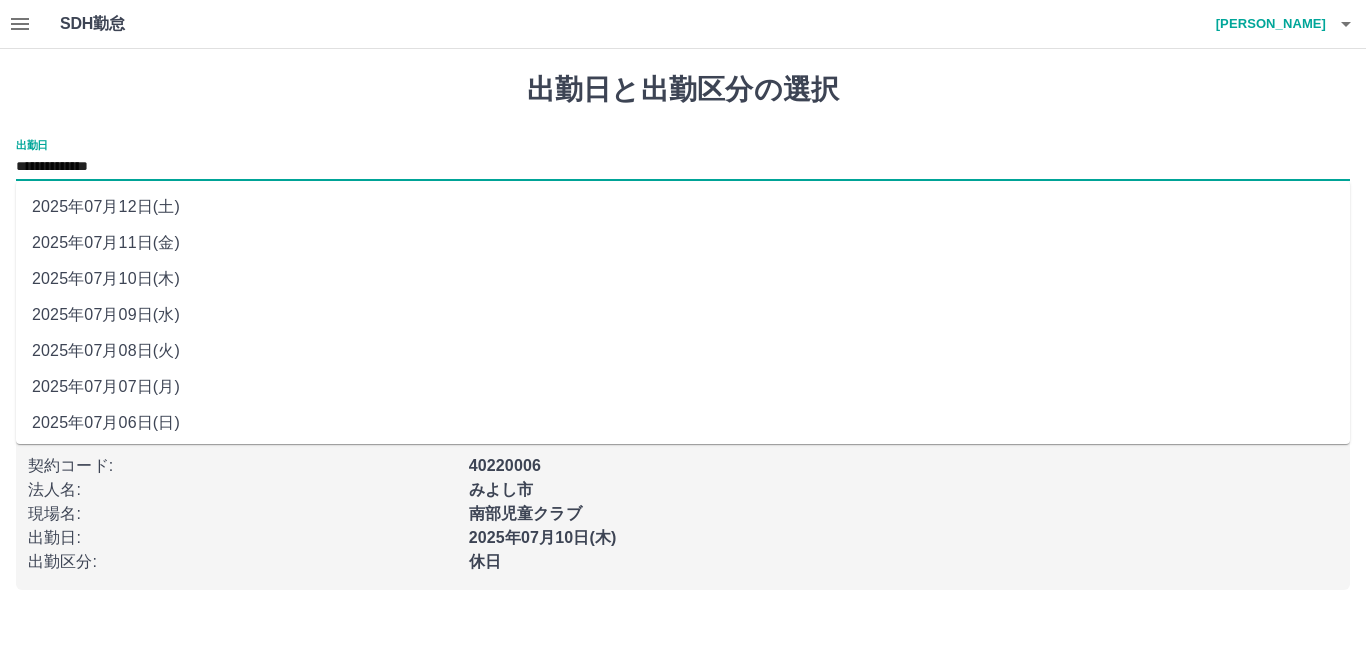 click on "2025年07月11日(金)" at bounding box center [683, 243] 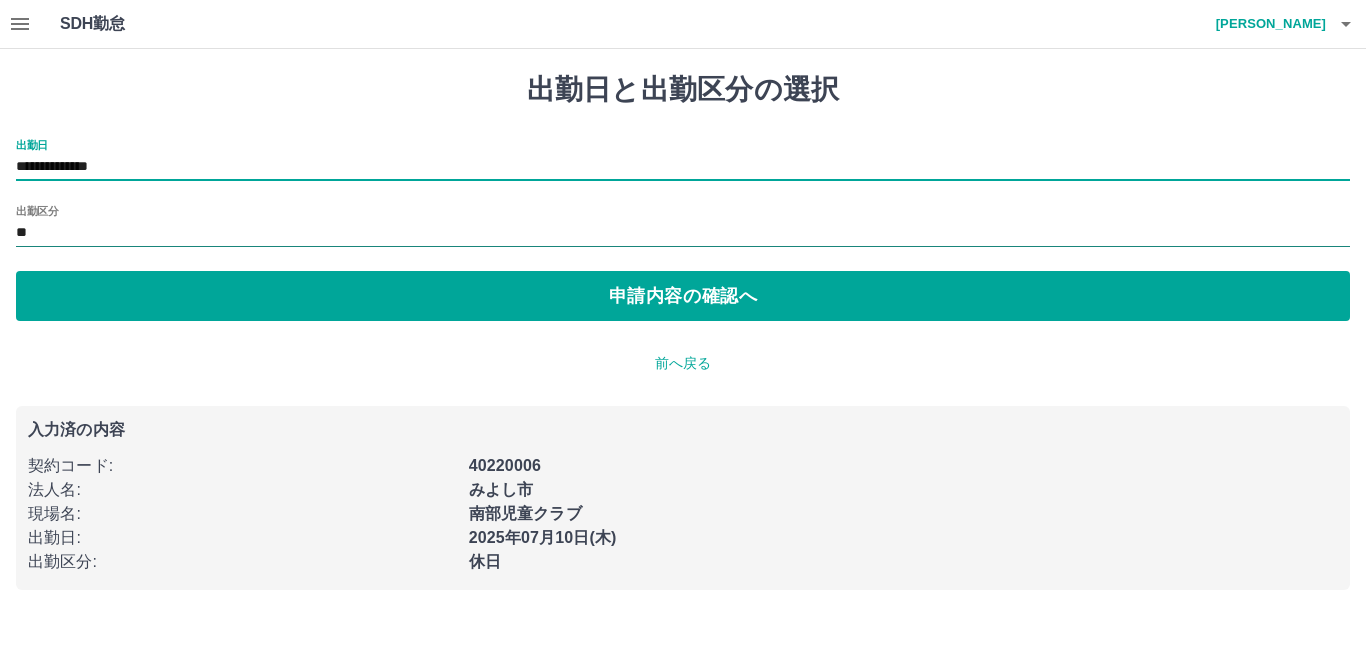 click on "**" at bounding box center (683, 233) 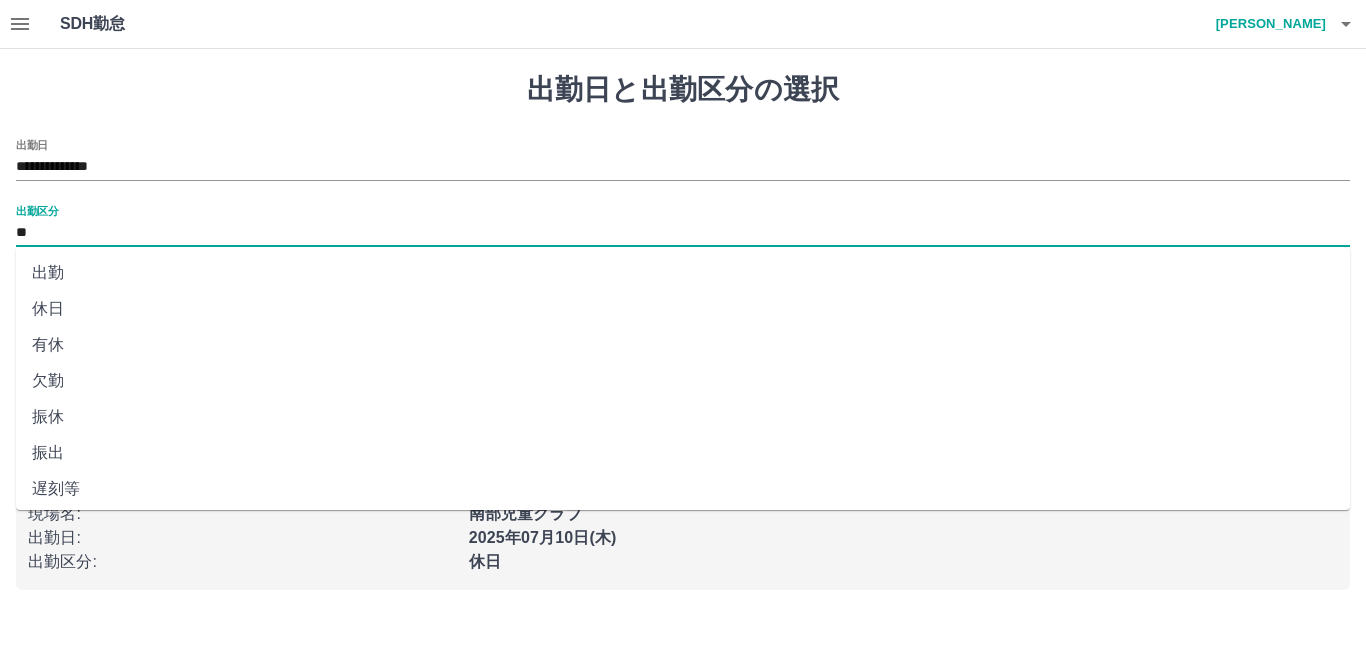 click on "出勤" at bounding box center [683, 273] 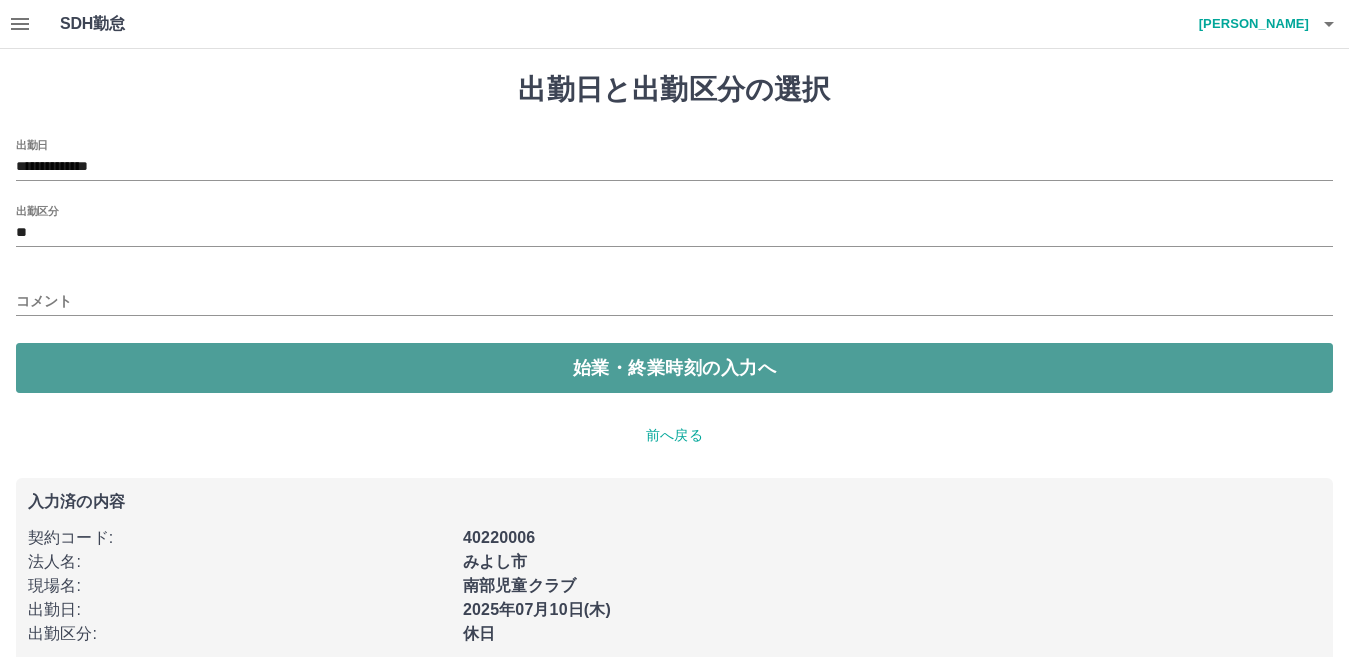 click on "始業・終業時刻の入力へ" at bounding box center [674, 368] 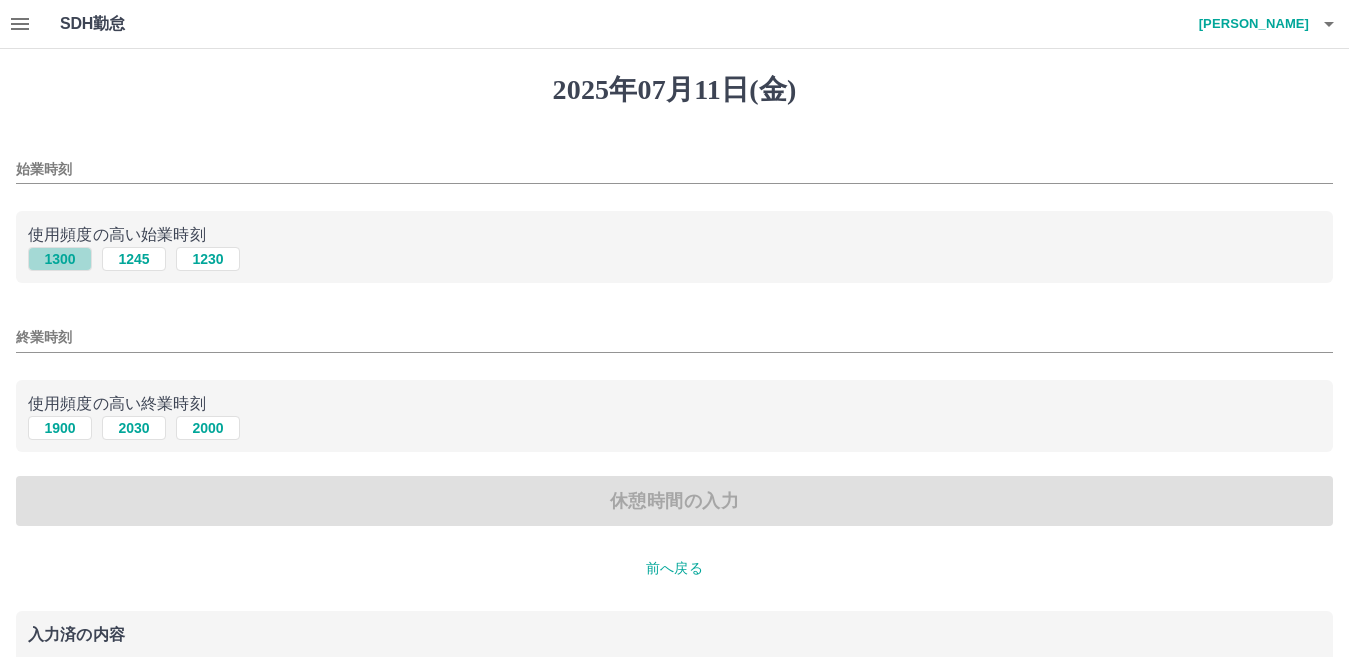 click on "1300" at bounding box center [60, 259] 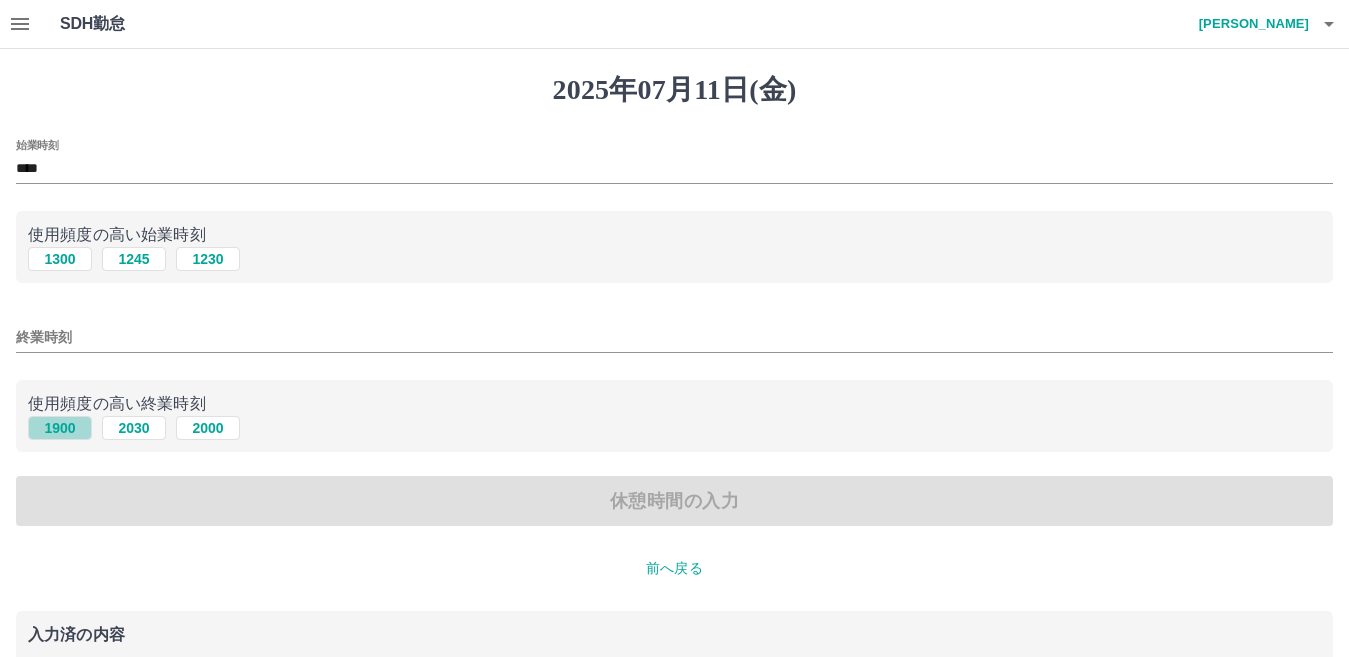 click on "1900" at bounding box center [60, 428] 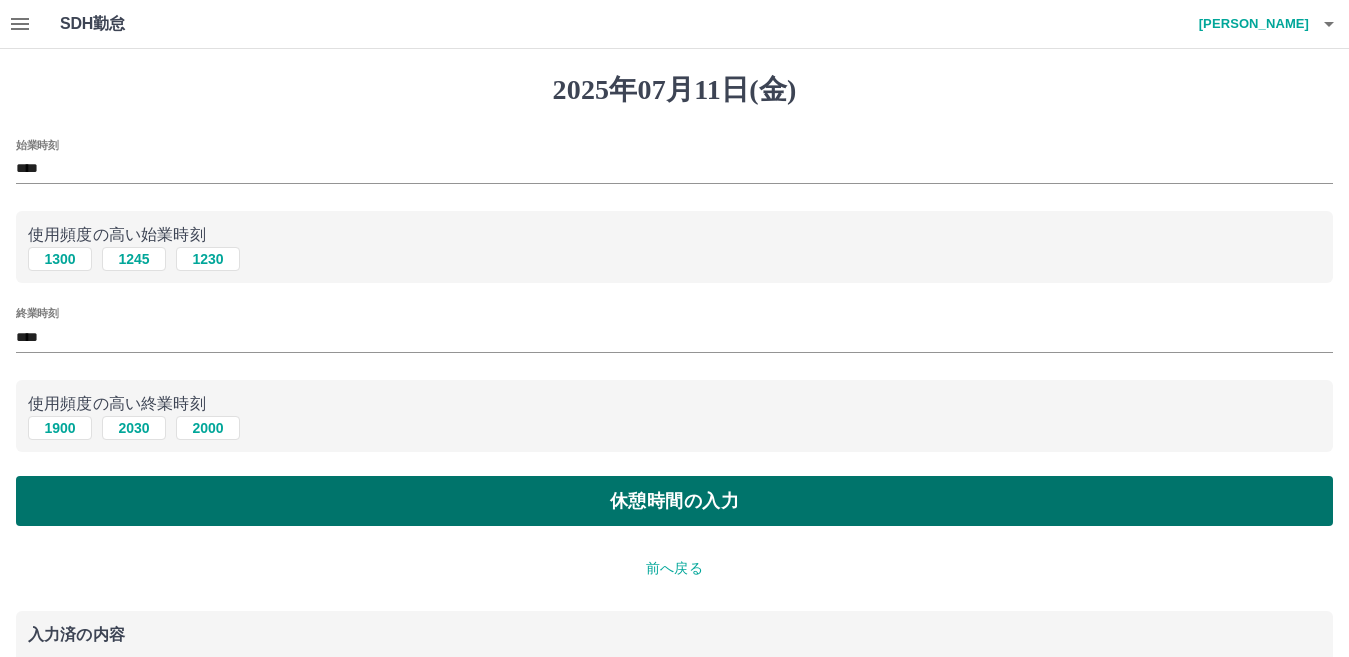 click on "休憩時間の入力" at bounding box center [674, 501] 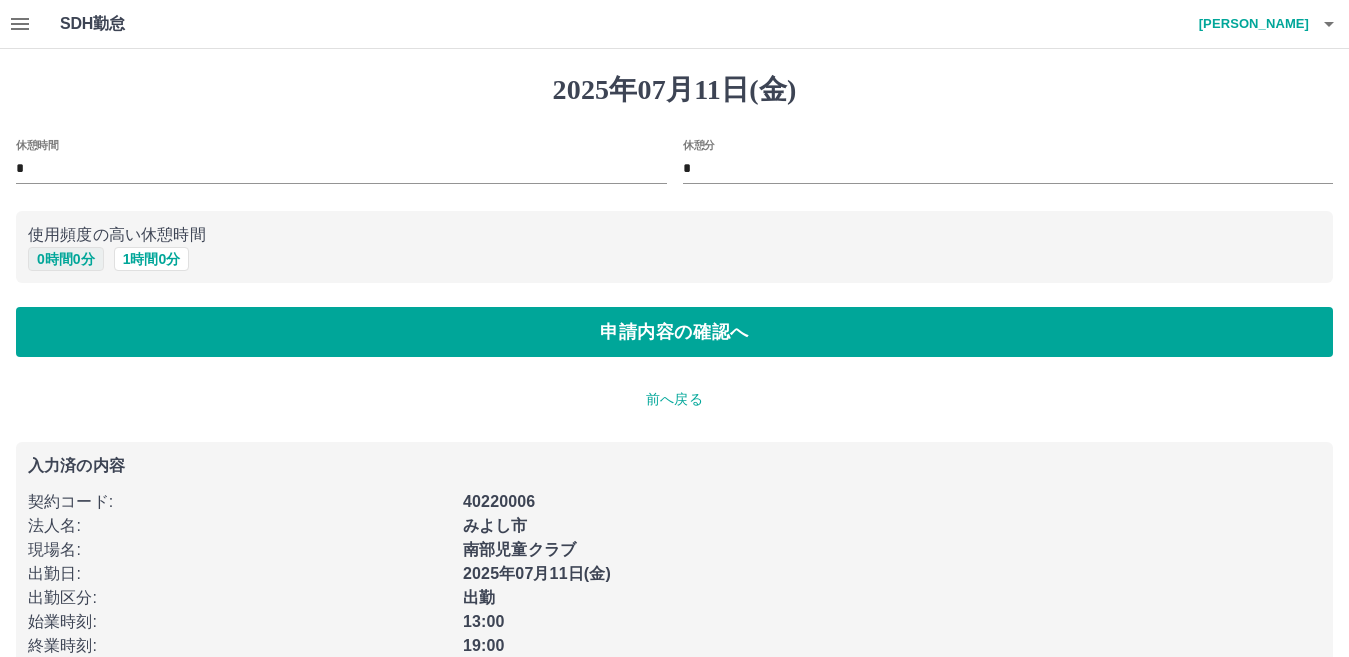 click on "0 時間 0 分" at bounding box center (66, 259) 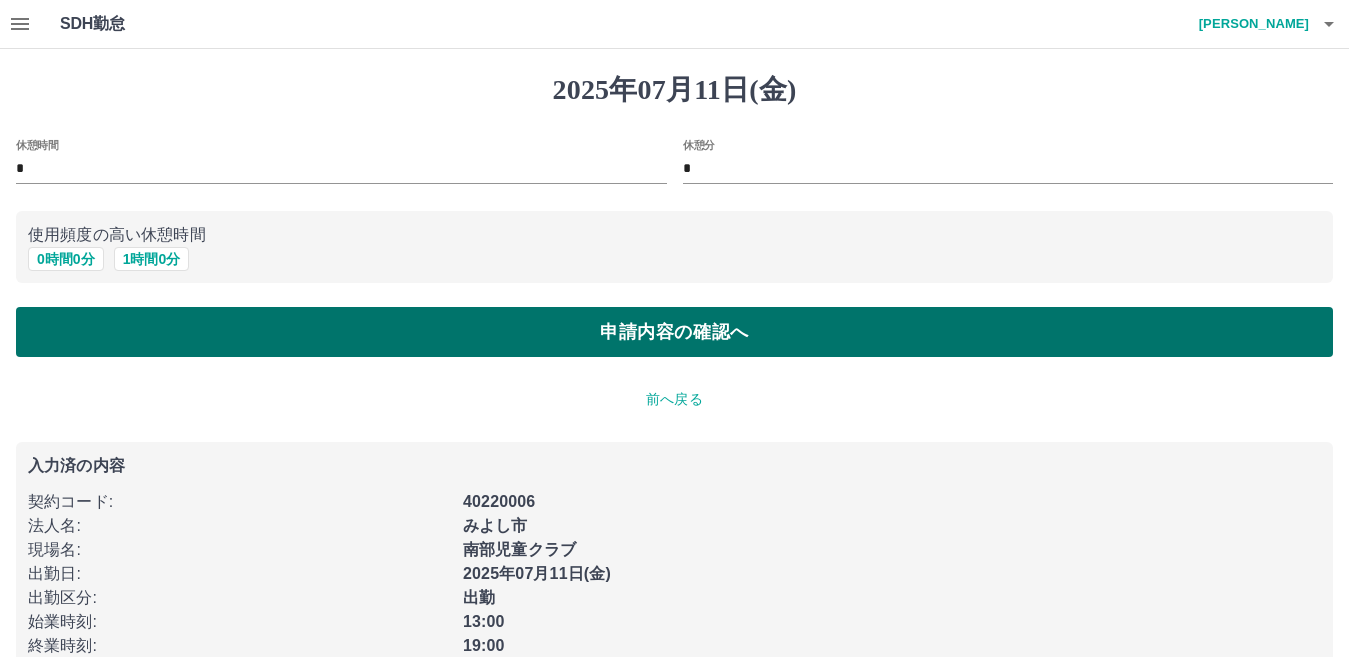 click on "申請内容の確認へ" at bounding box center [674, 332] 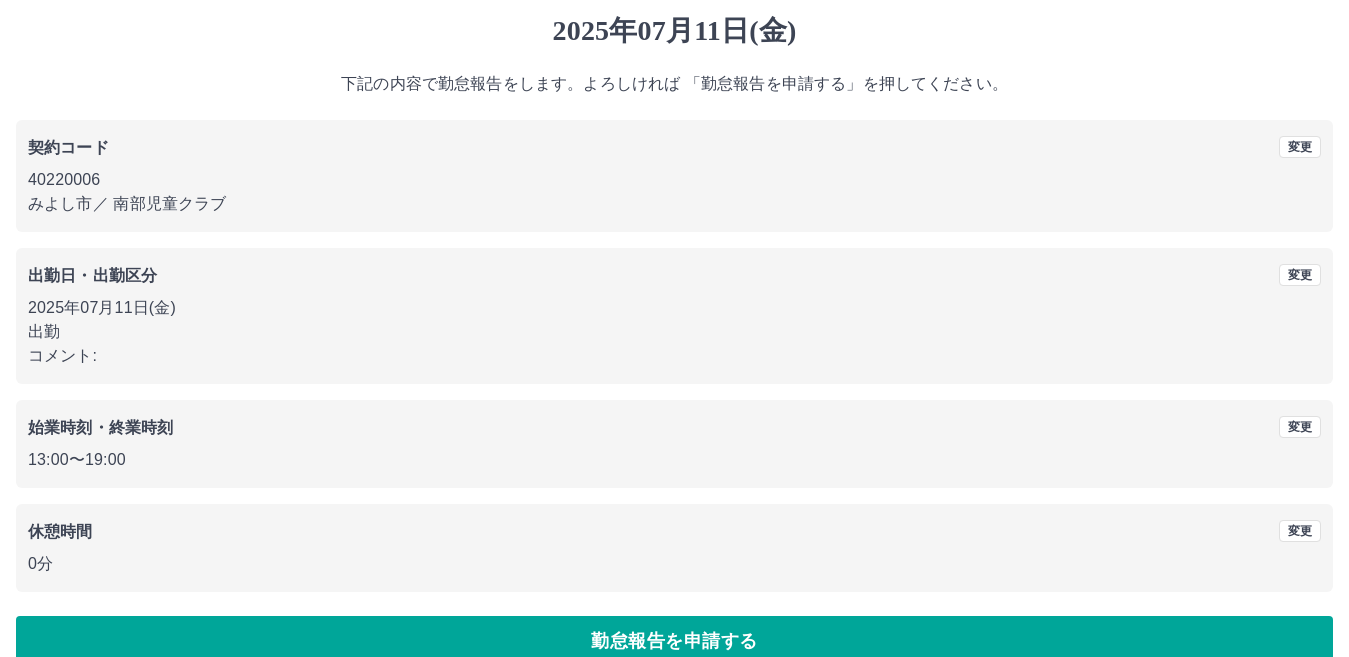 scroll, scrollTop: 92, scrollLeft: 0, axis: vertical 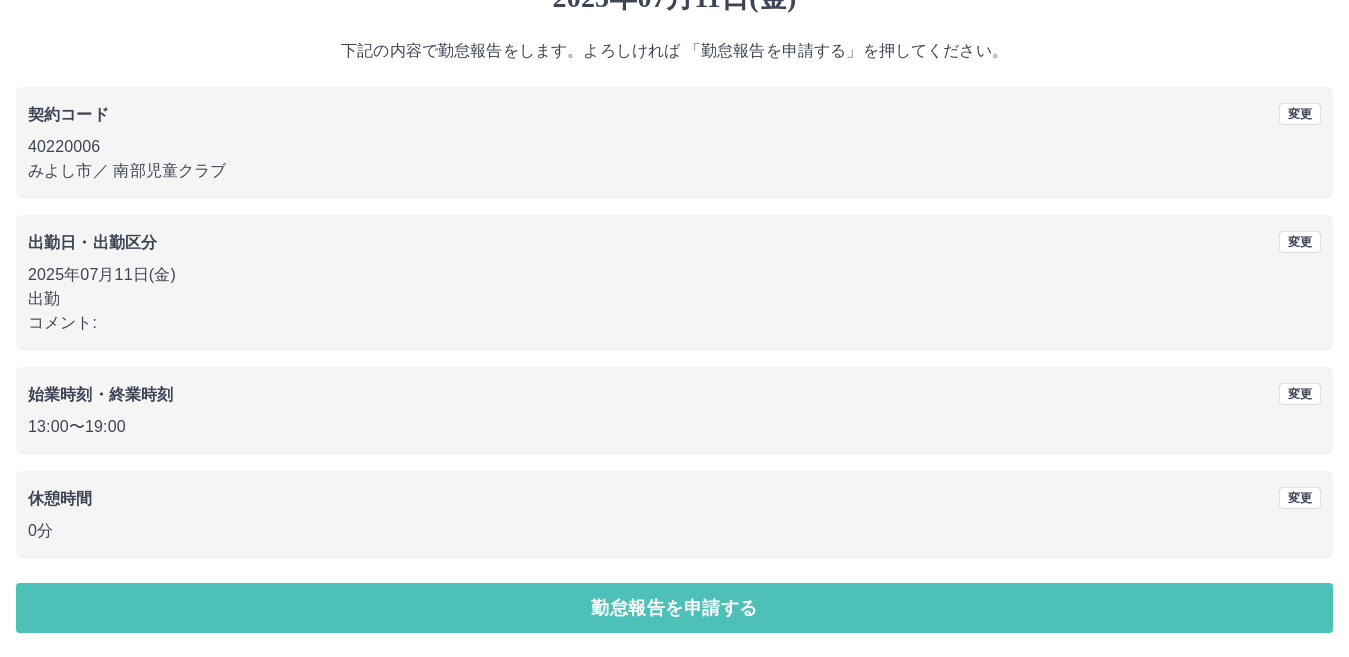 click on "勤怠報告を申請する" at bounding box center [674, 608] 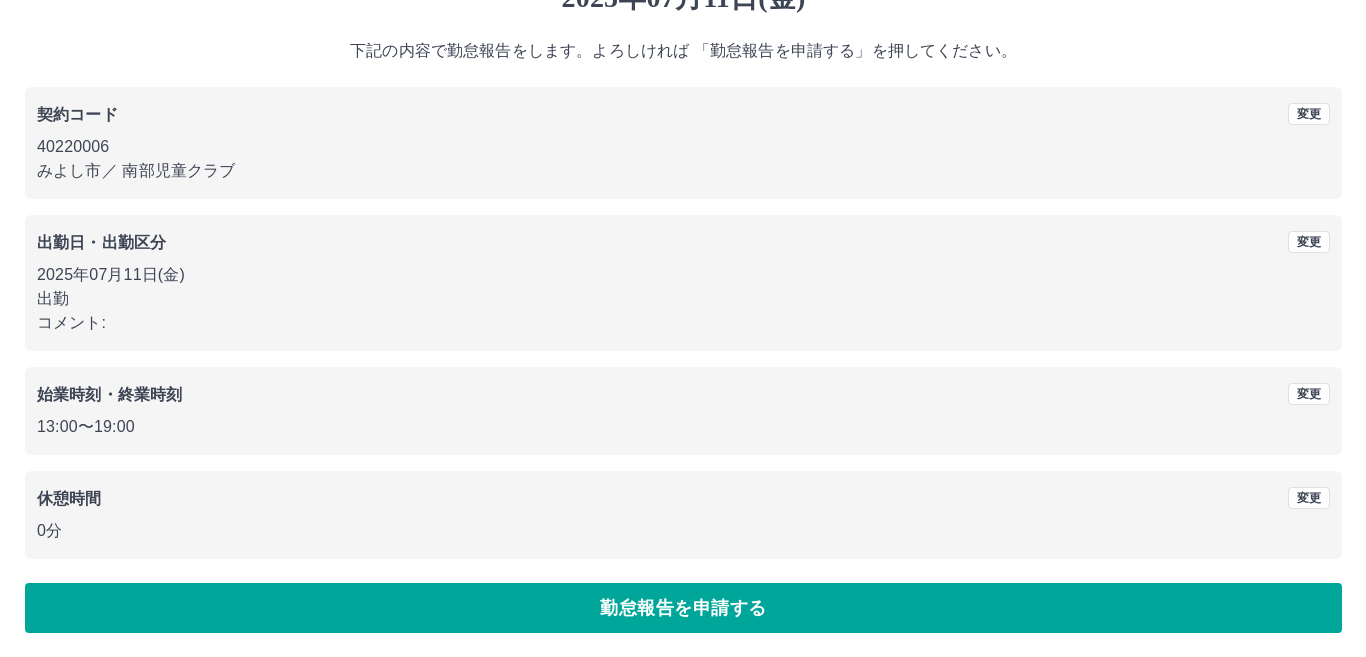 scroll, scrollTop: 0, scrollLeft: 0, axis: both 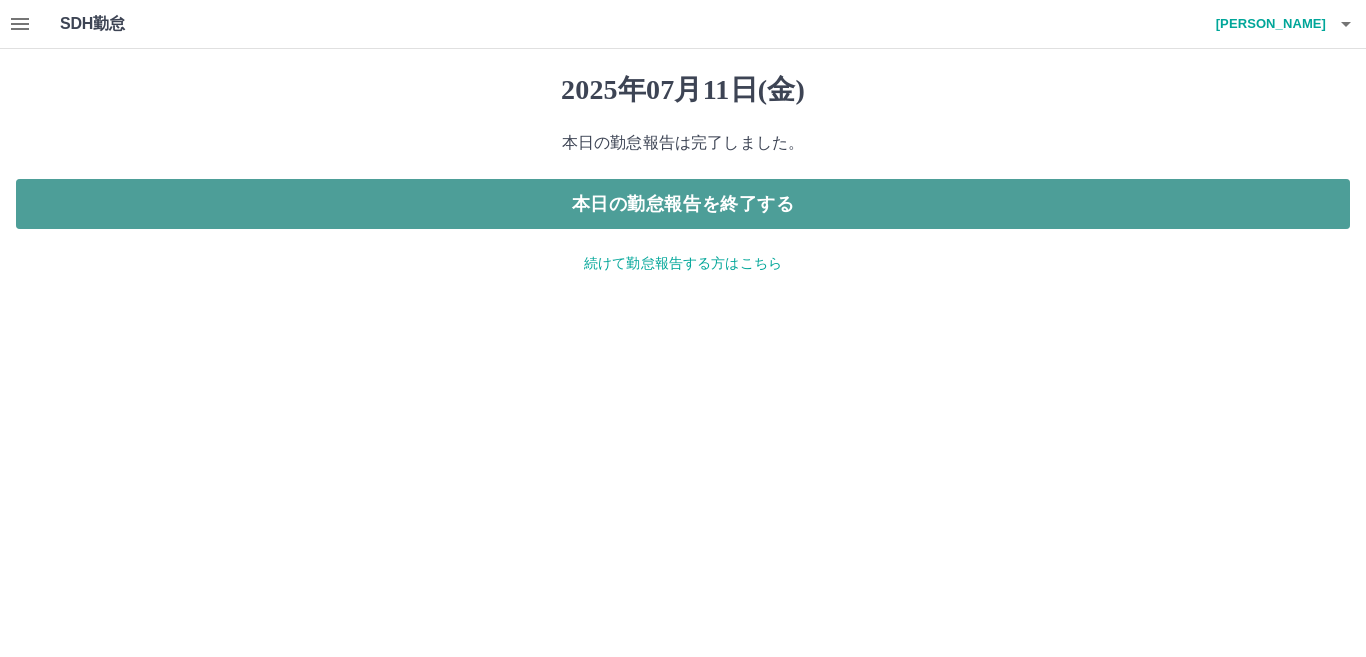 click on "本日の勤怠報告を終了する" at bounding box center [683, 204] 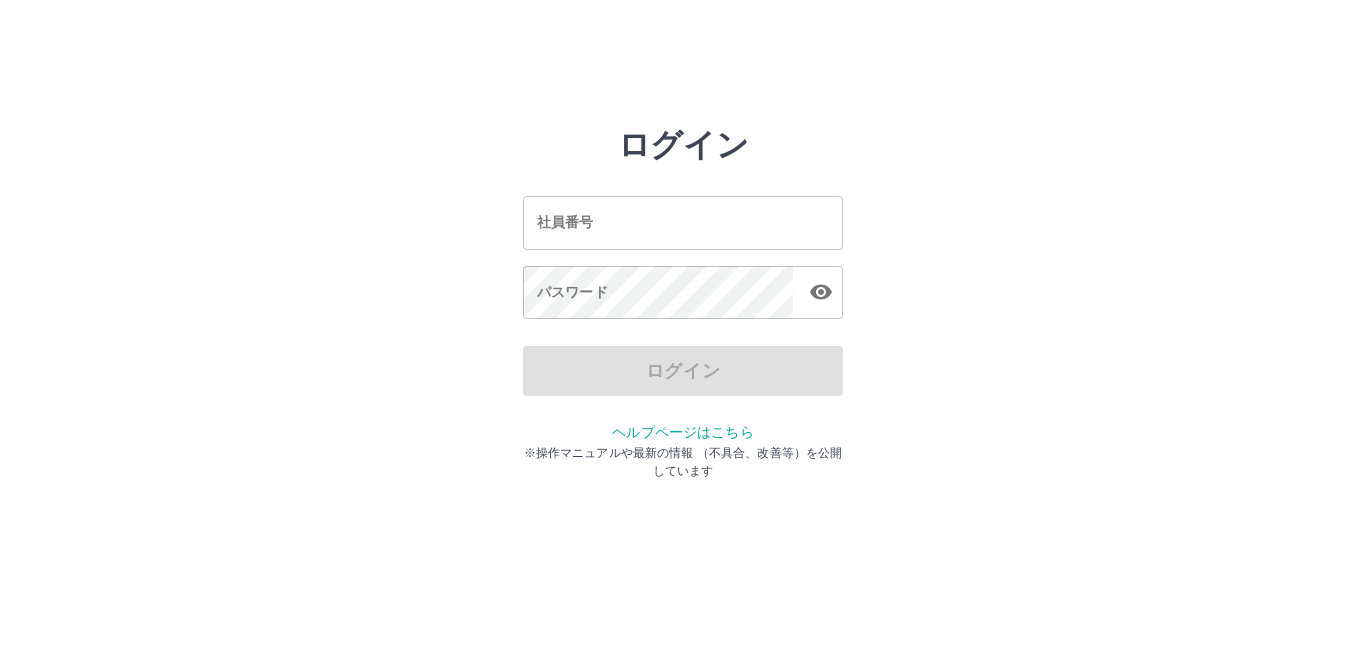 scroll, scrollTop: 0, scrollLeft: 0, axis: both 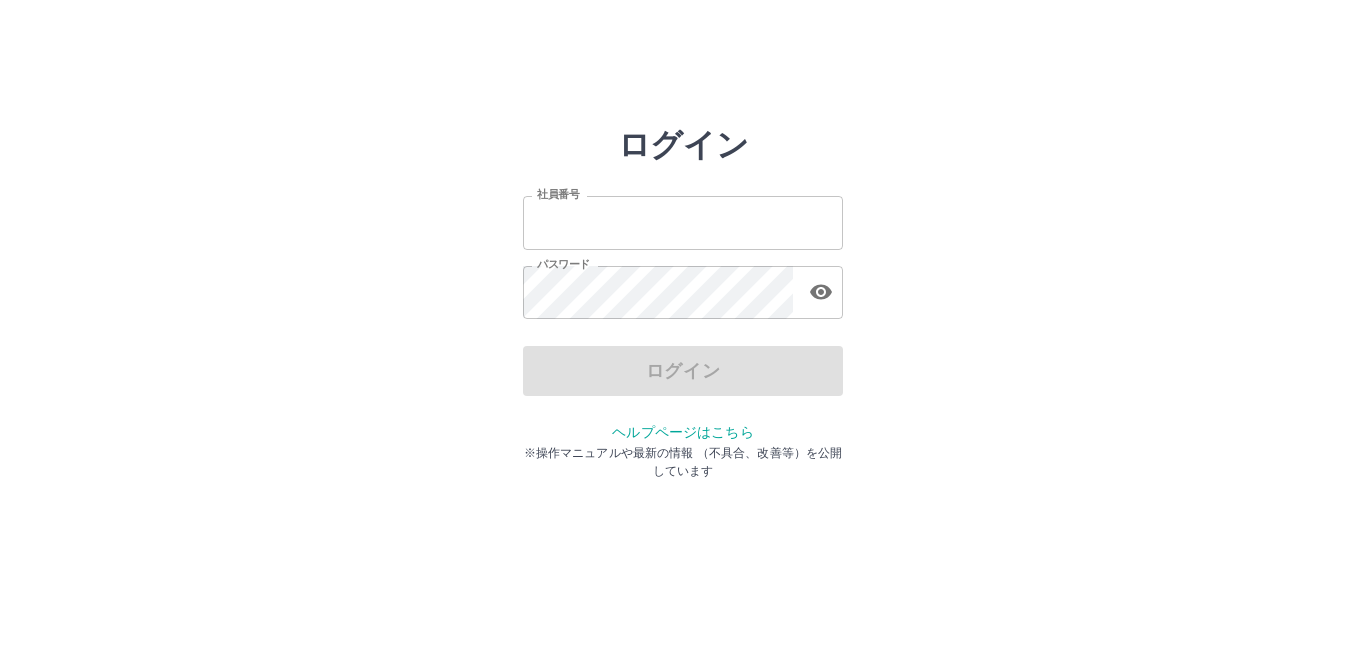 type on "*******" 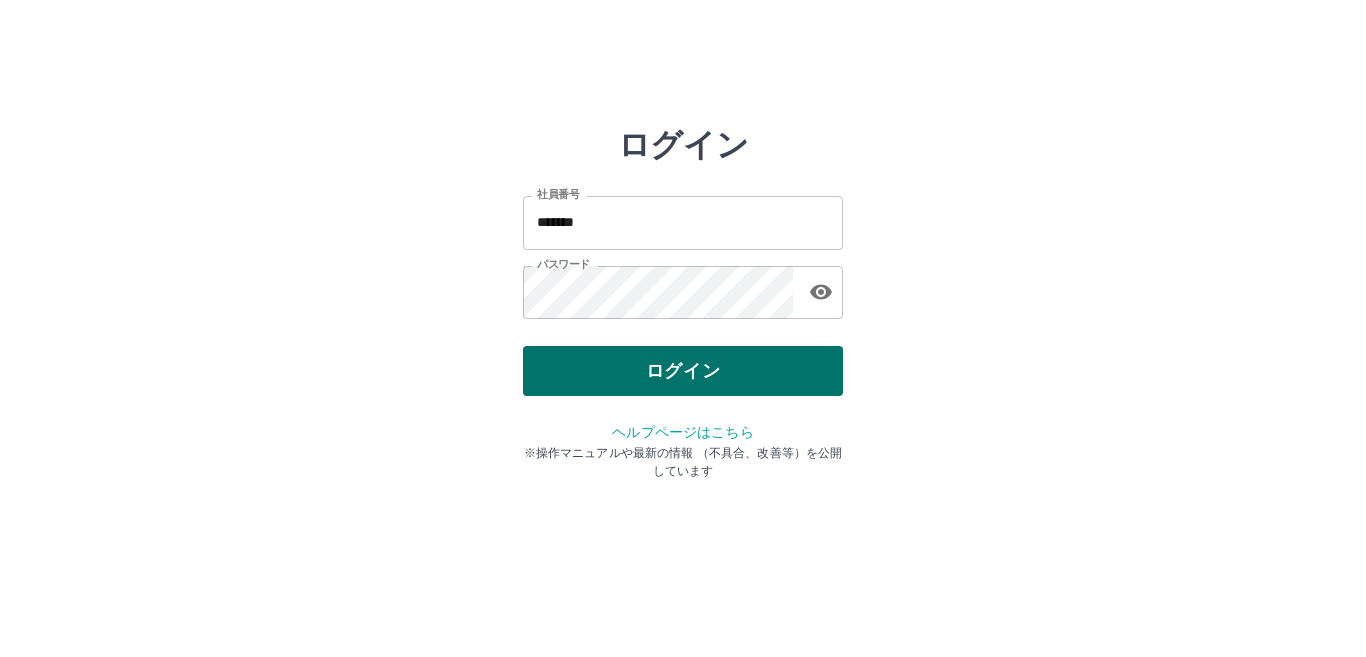 click on "ログイン" at bounding box center [683, 371] 